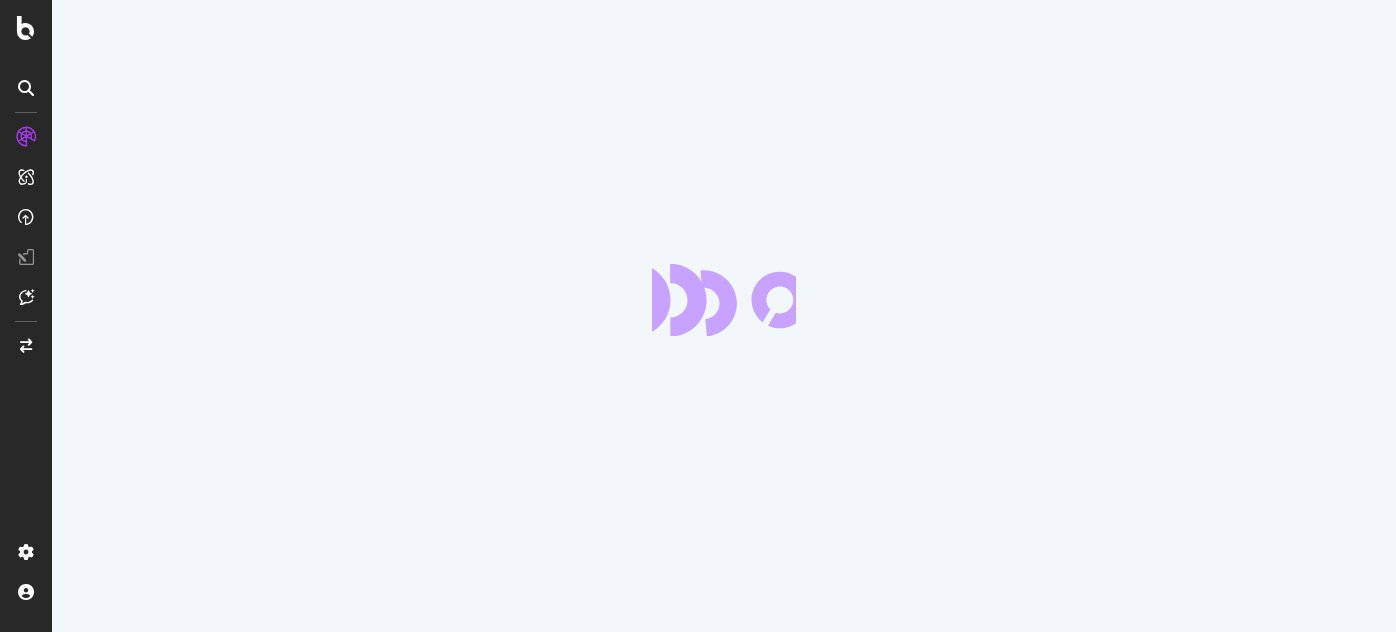 scroll, scrollTop: 0, scrollLeft: 0, axis: both 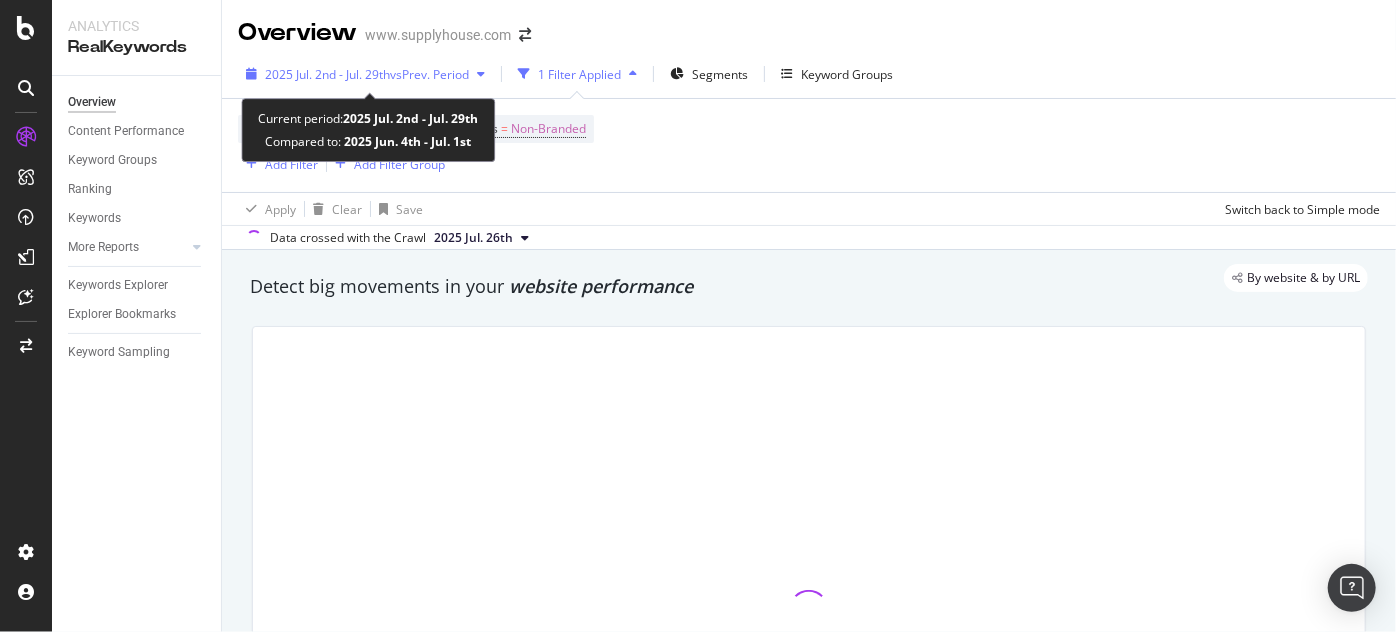 click on "2025 Jul. 2nd - Jul. 29th" at bounding box center [327, 74] 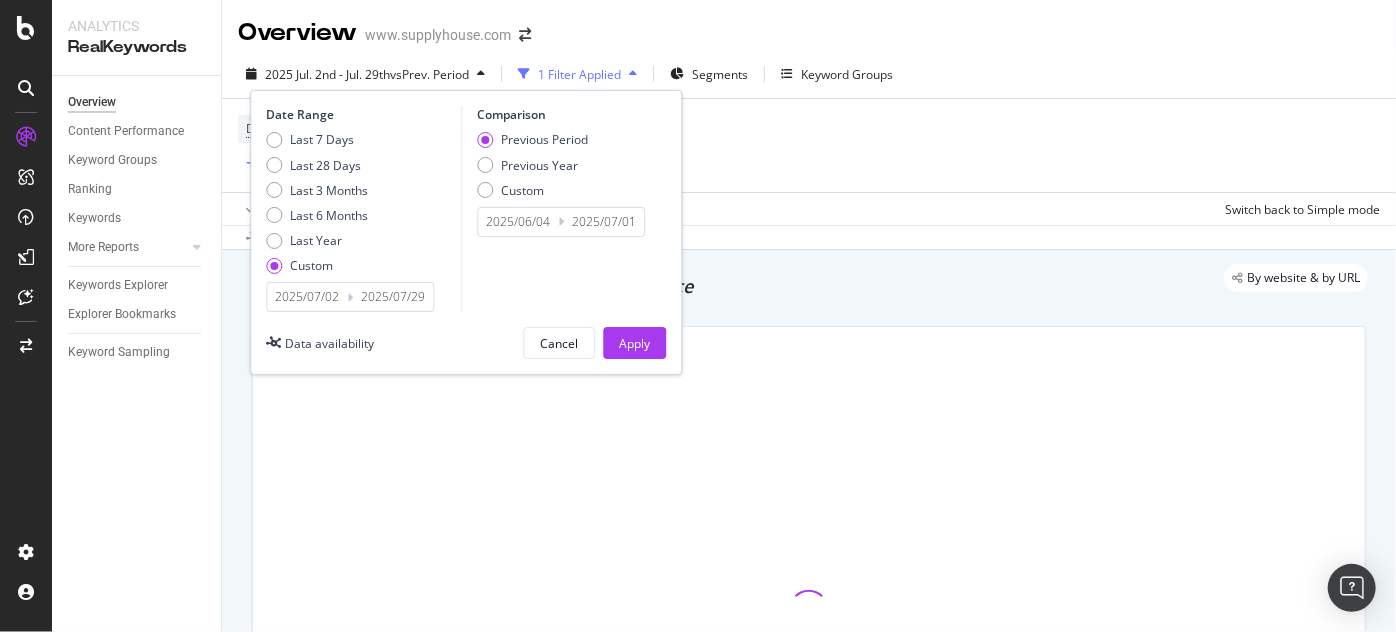 click on "2025/07/02" at bounding box center (307, 297) 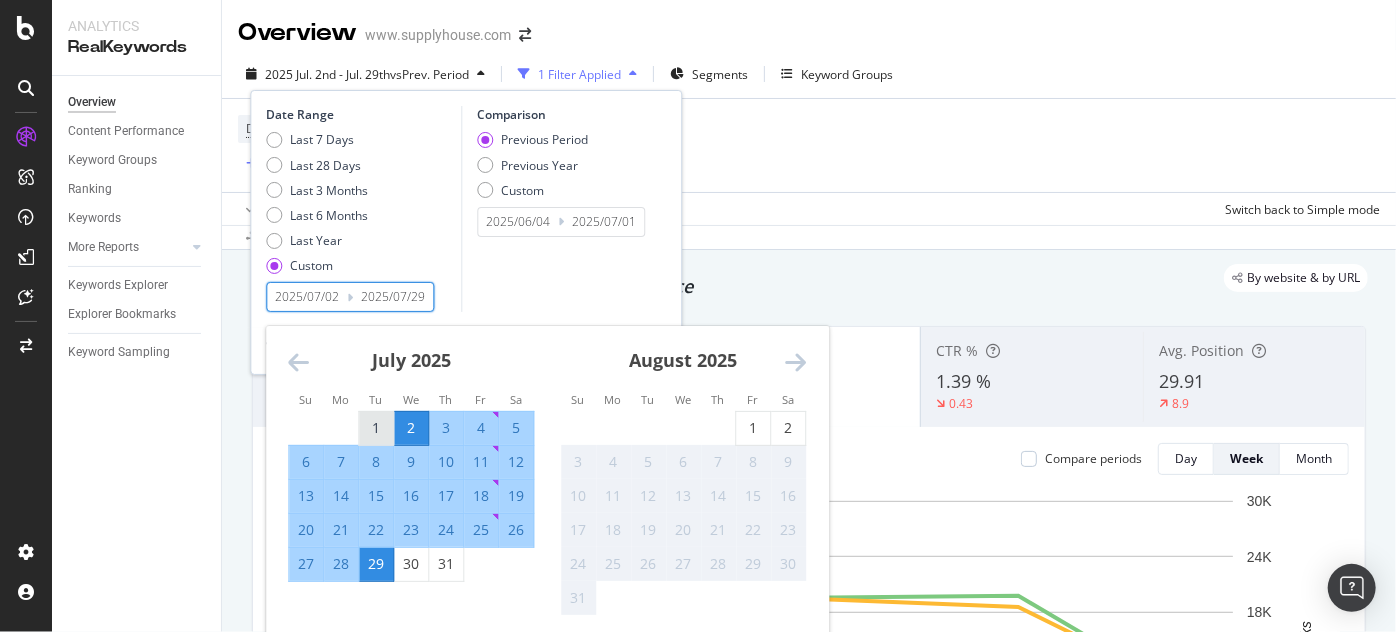 click on "1" at bounding box center (376, 428) 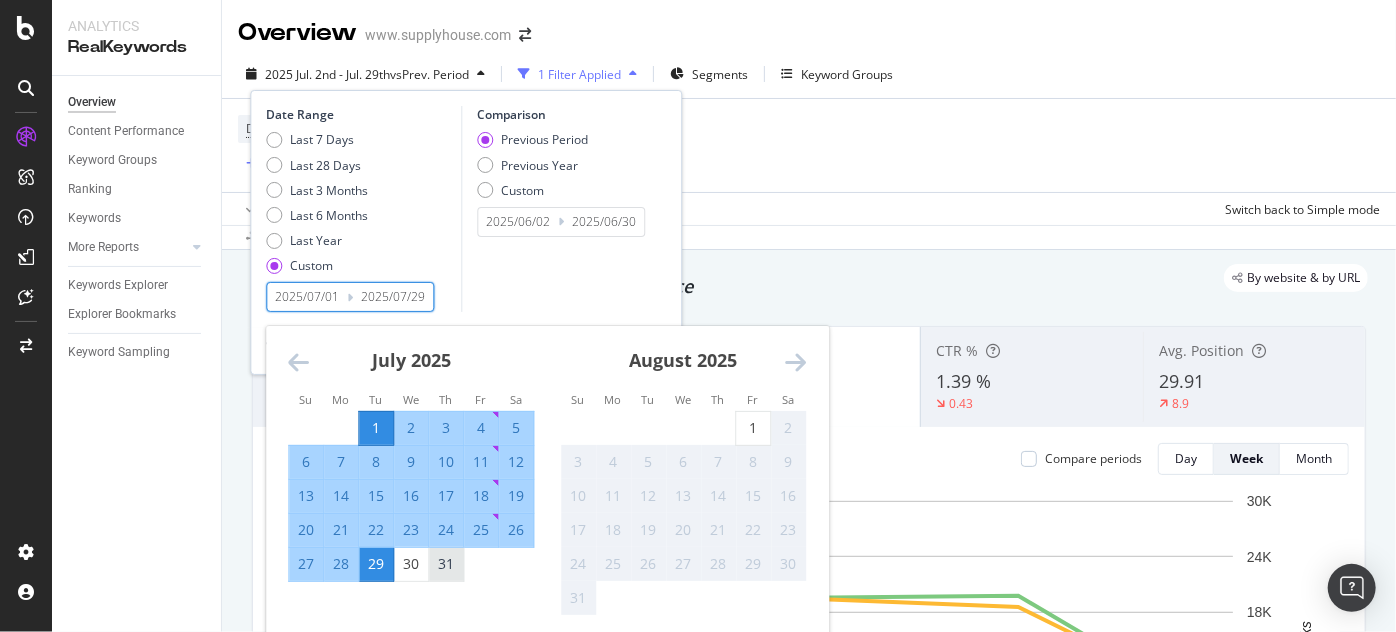 click on "31" at bounding box center (446, 564) 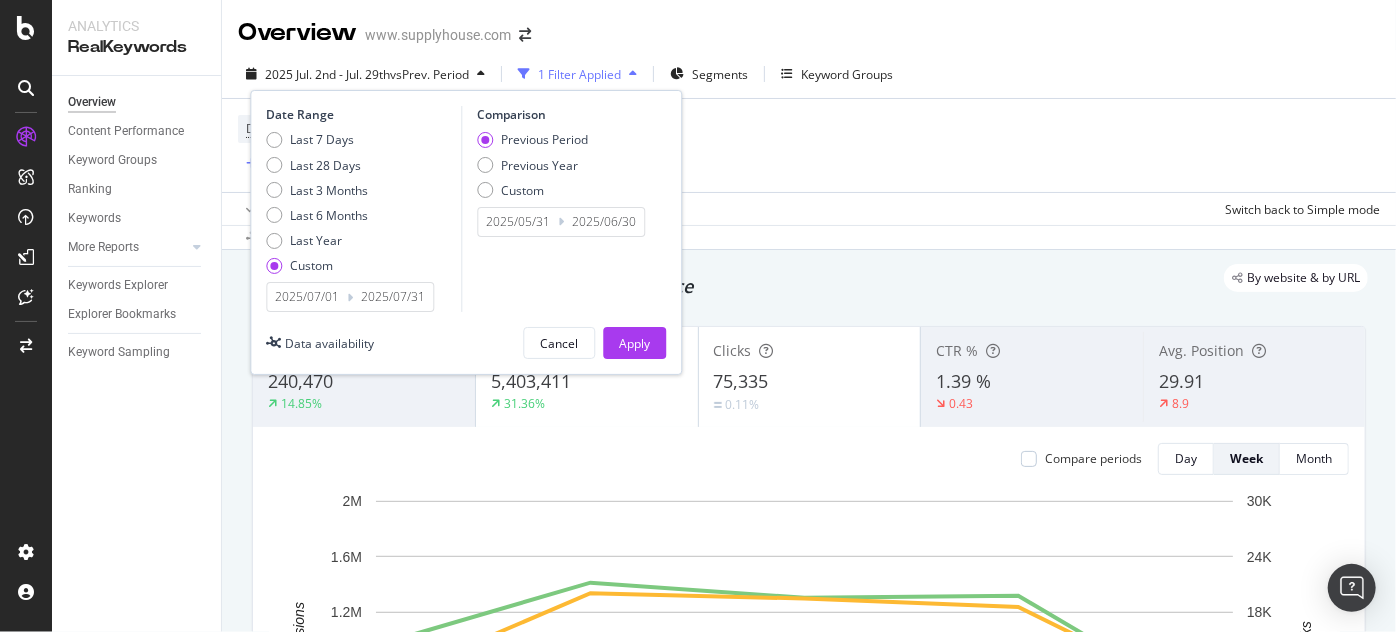 click on "Previous Period Previous Year Custom" at bounding box center [532, 168] 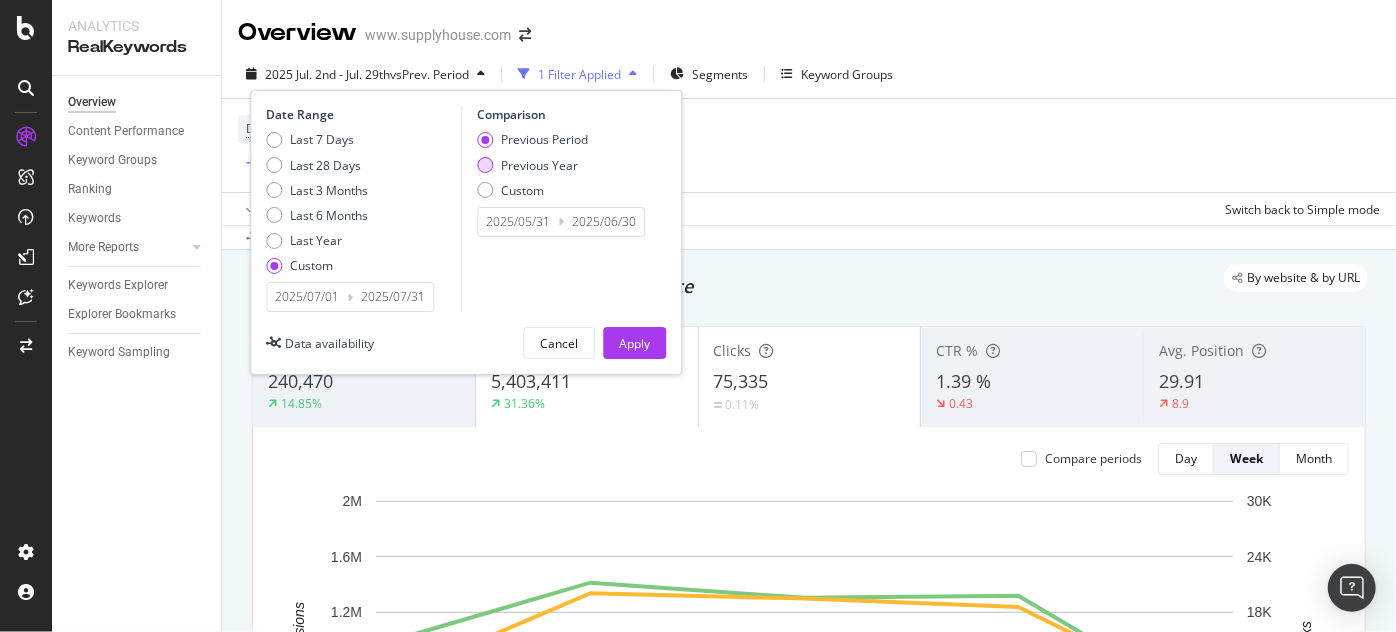 click on "Previous Year" at bounding box center [539, 165] 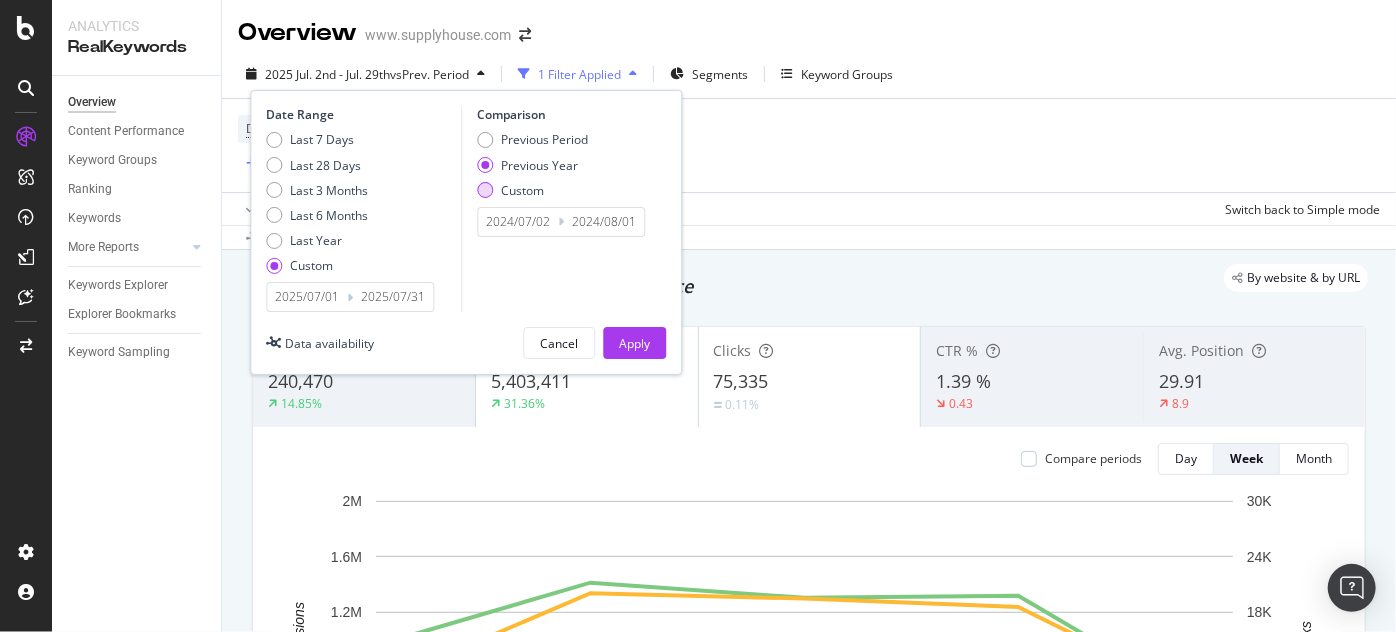 click on "Custom" at bounding box center [522, 190] 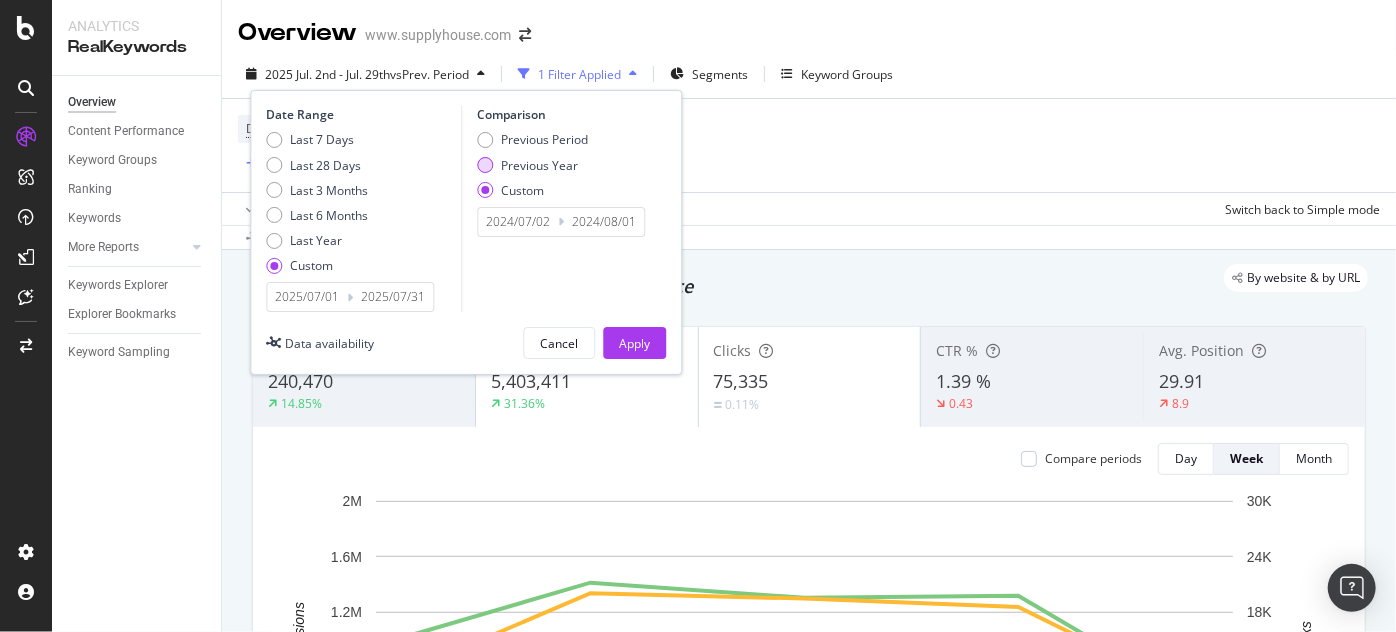 click on "Previous Year" at bounding box center [539, 165] 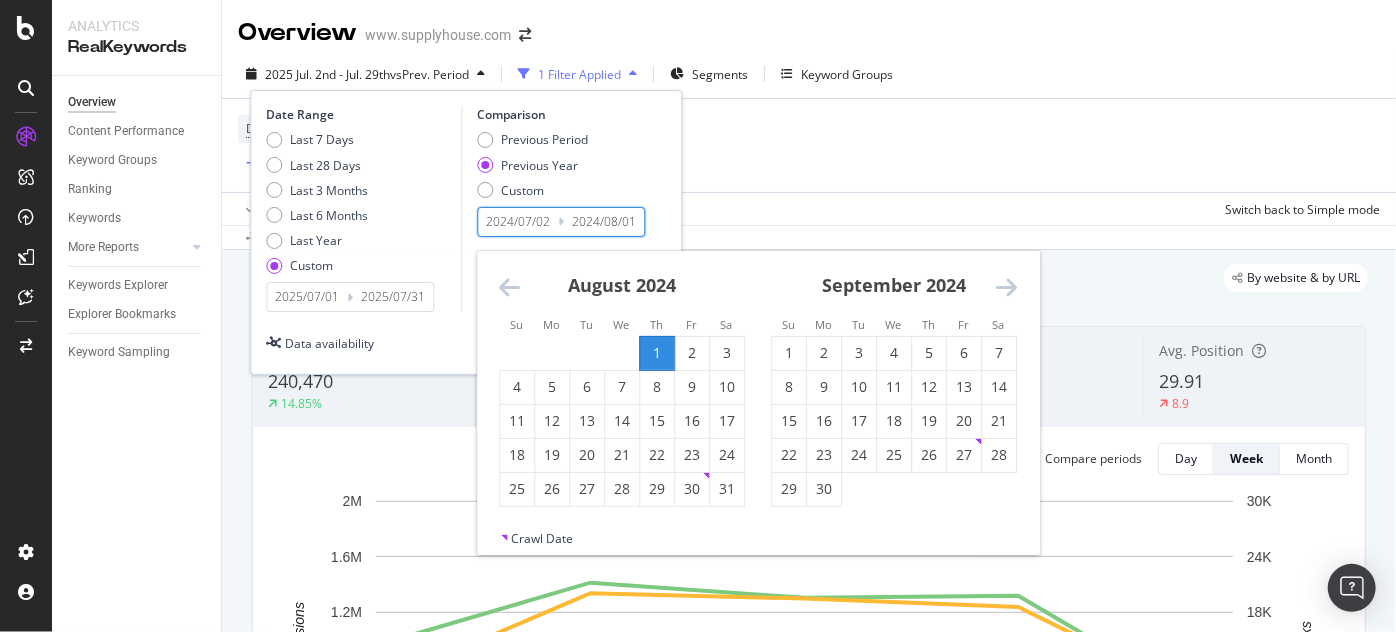 click on "2024/07/02" at bounding box center [518, 222] 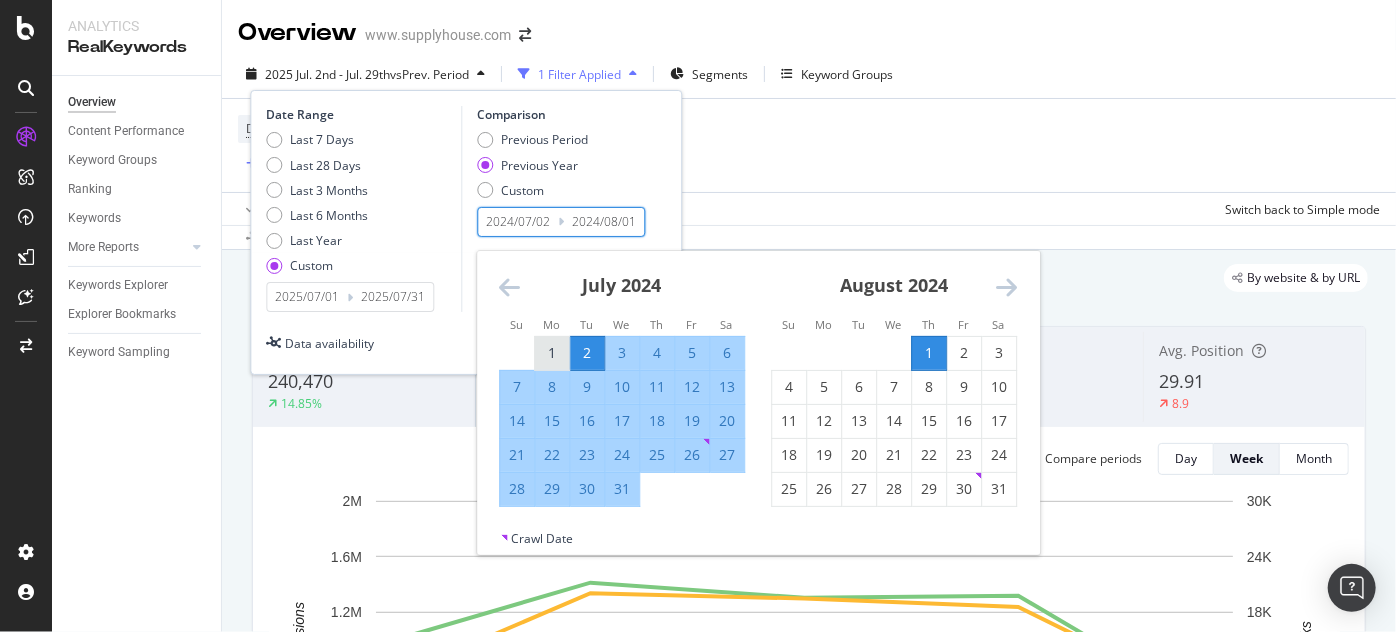 click on "1" at bounding box center [552, 353] 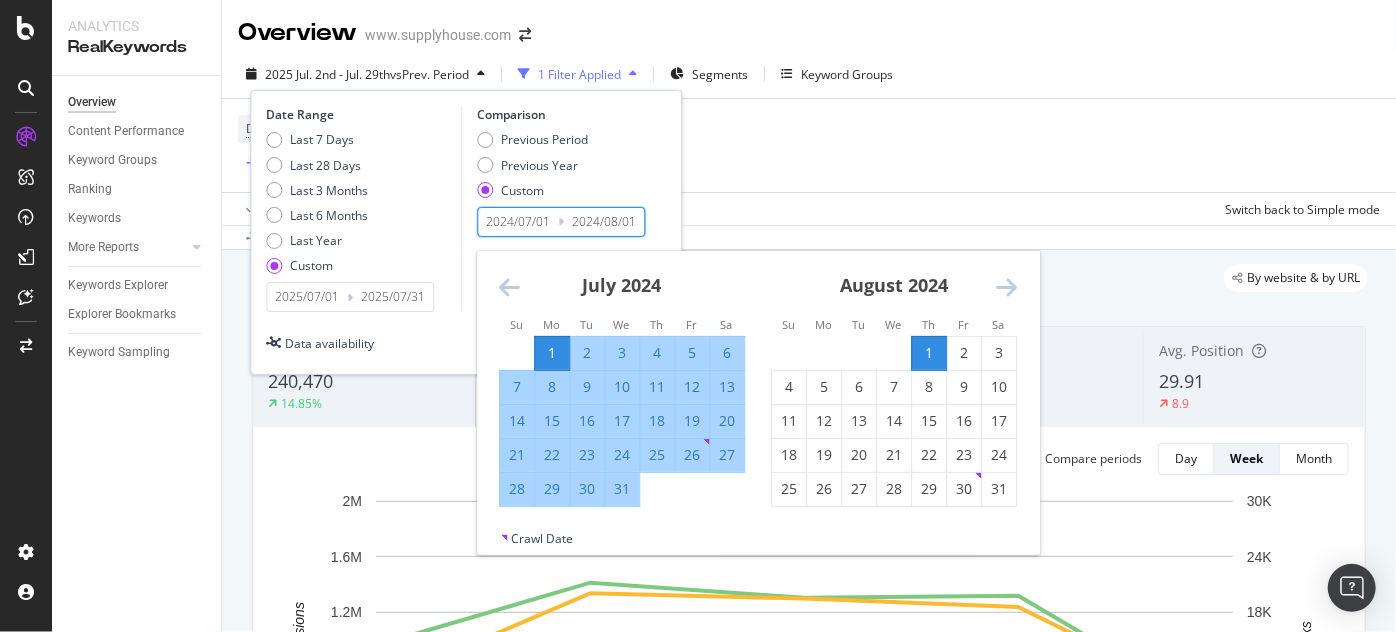 click on "31" at bounding box center (622, 489) 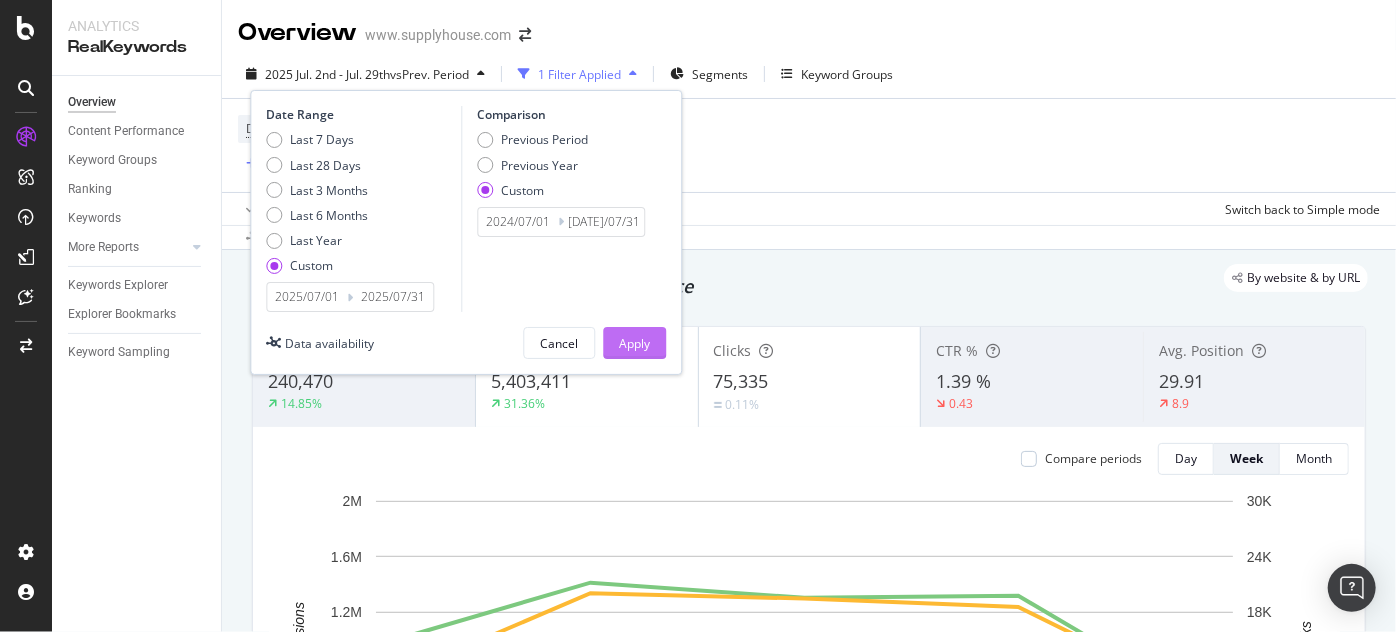 click on "Apply" at bounding box center (634, 343) 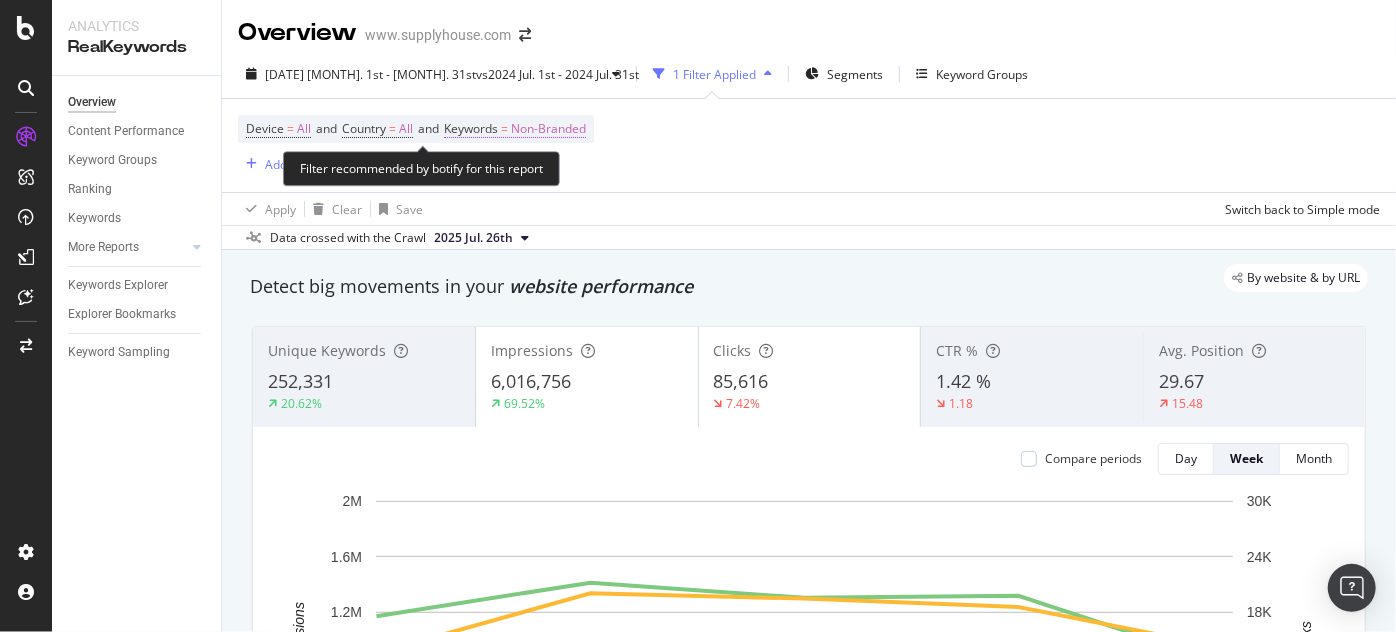 click on "Non-Branded" at bounding box center [548, 129] 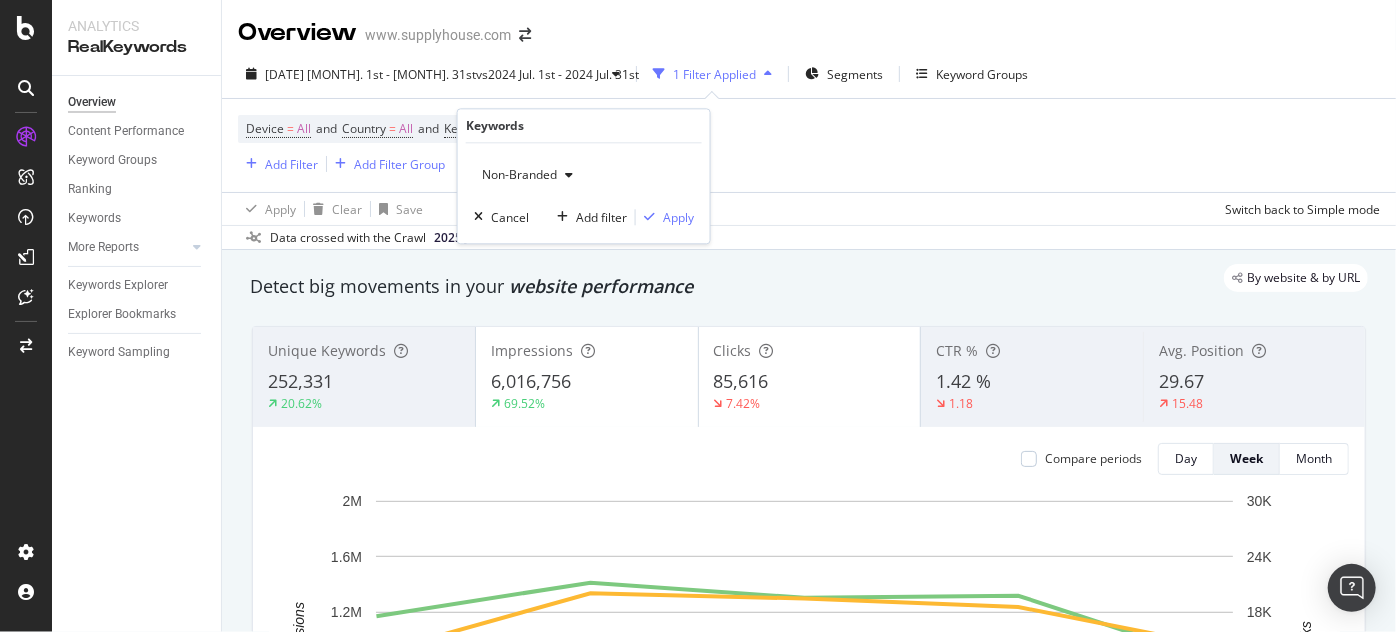 click on "Non-Branded" at bounding box center [515, 175] 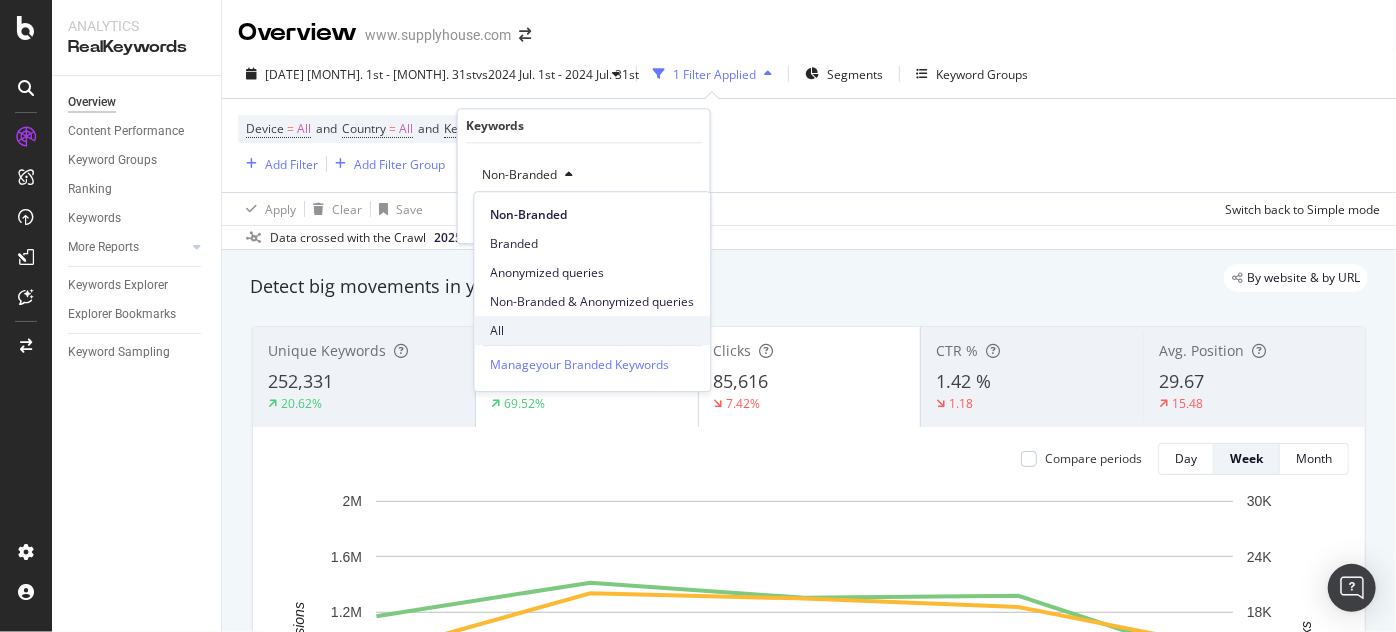 click on "All" at bounding box center [592, 331] 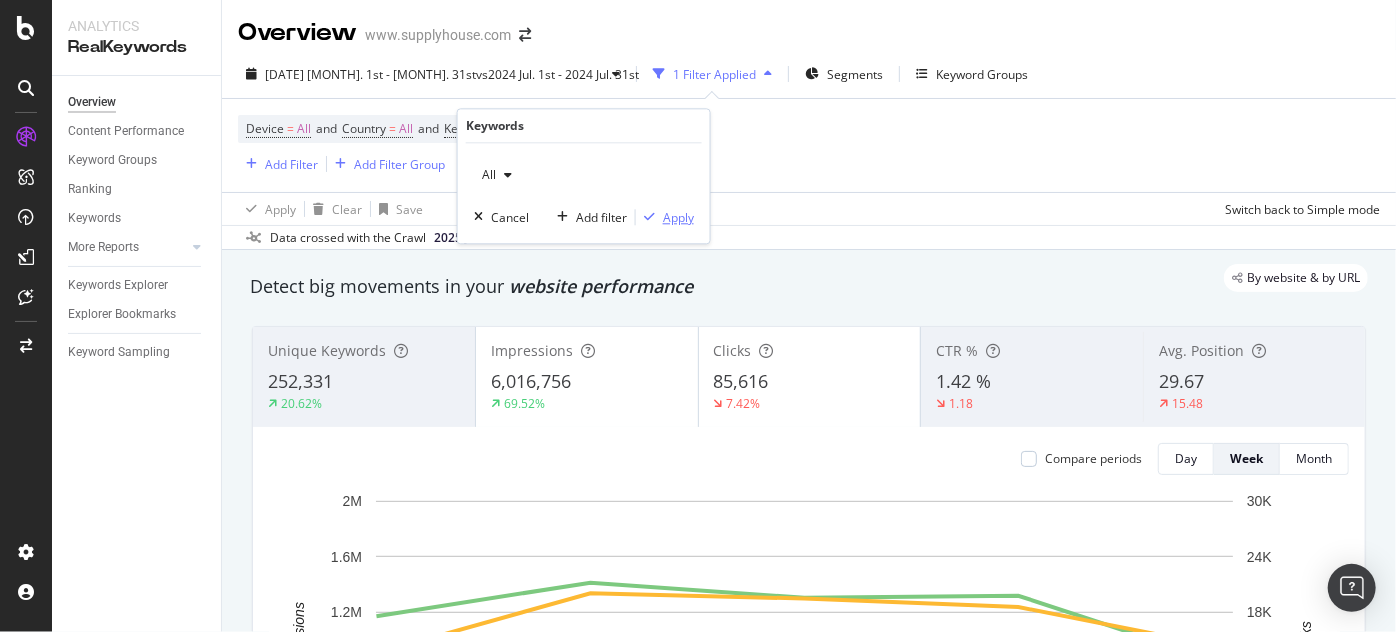 click on "Apply" at bounding box center [678, 217] 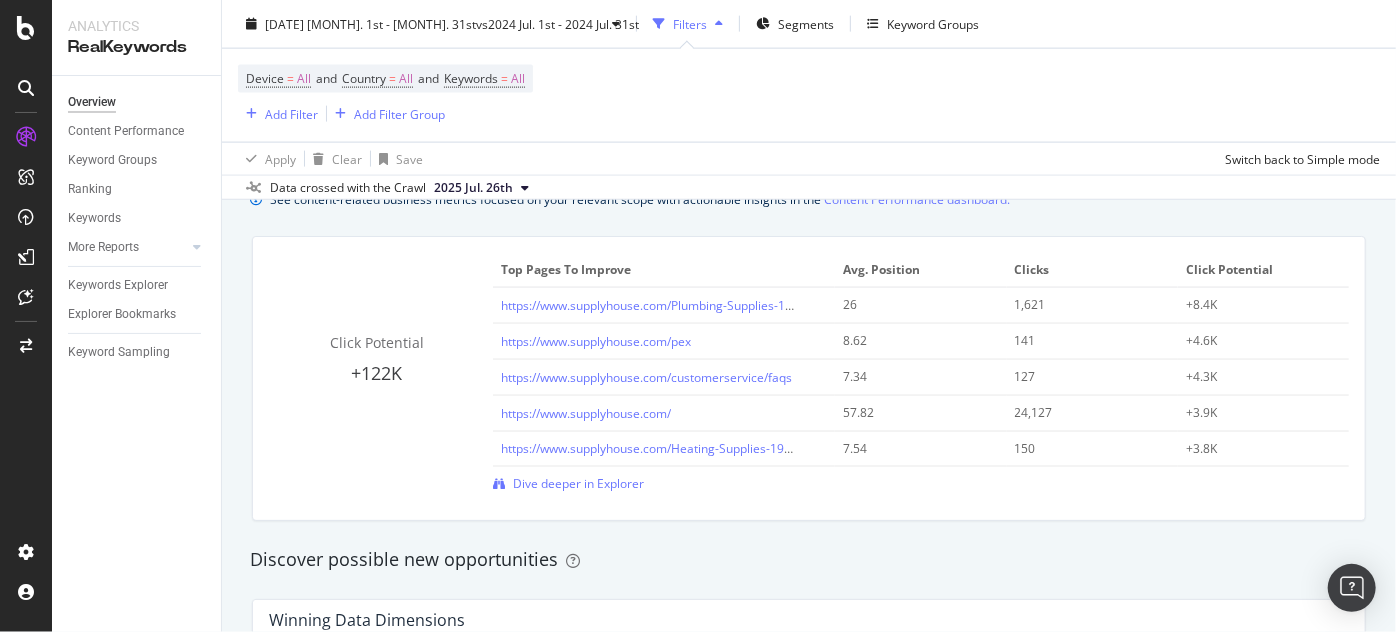 scroll, scrollTop: 1465, scrollLeft: 0, axis: vertical 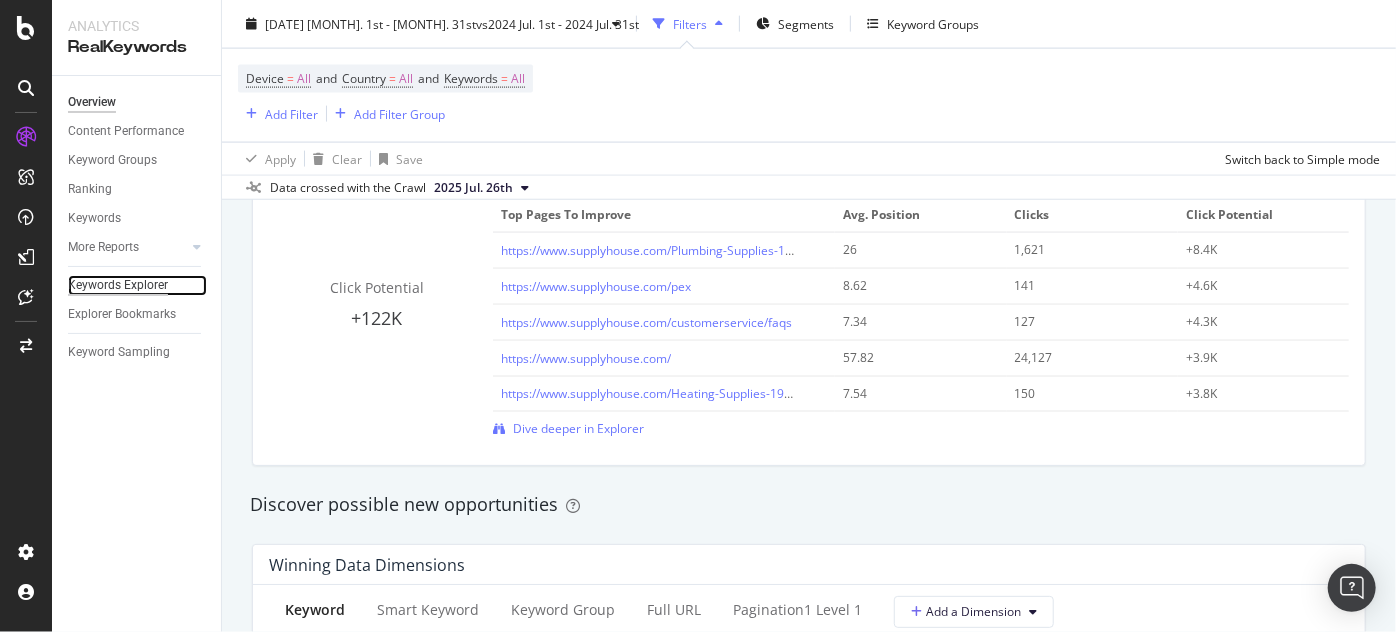 click on "Keywords Explorer" at bounding box center (118, 285) 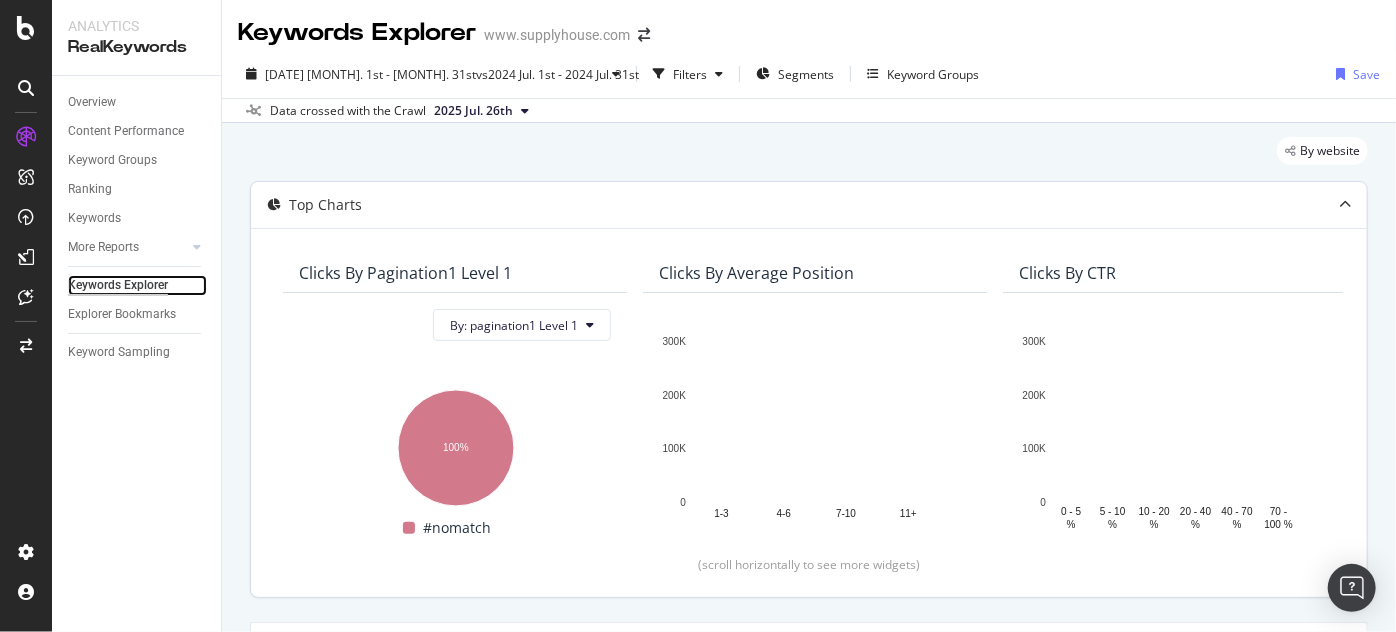 scroll, scrollTop: 407, scrollLeft: 0, axis: vertical 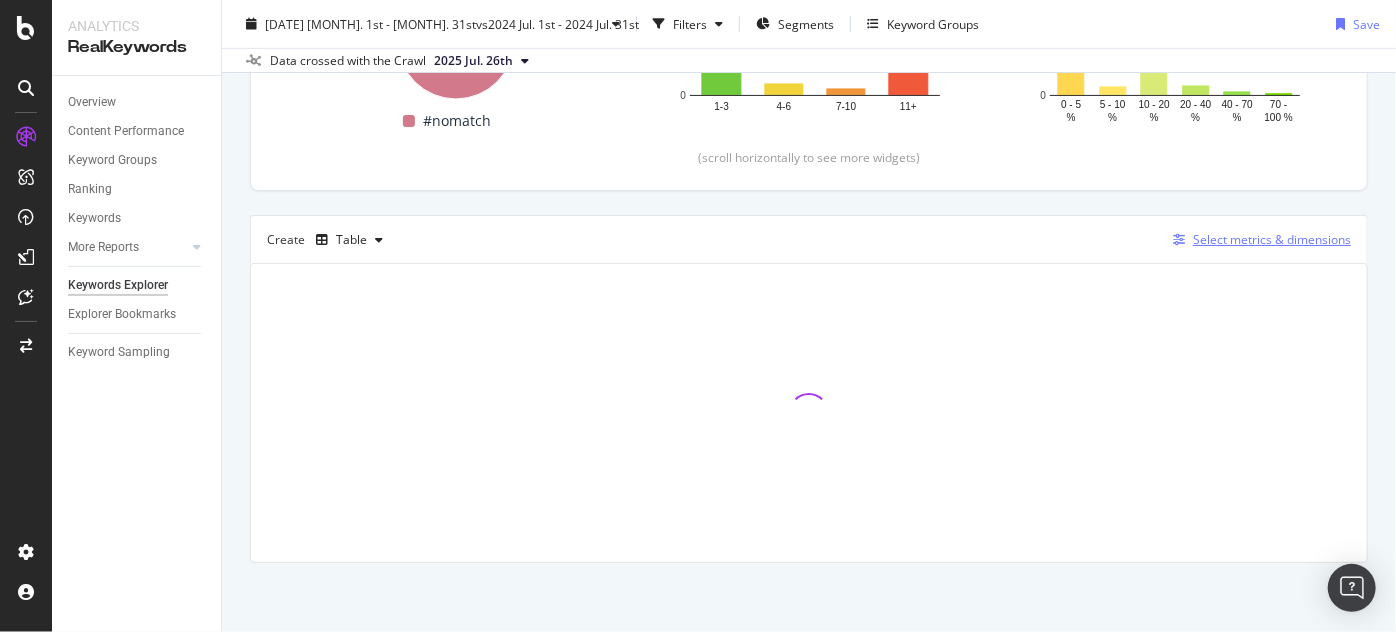 click at bounding box center [1179, 240] 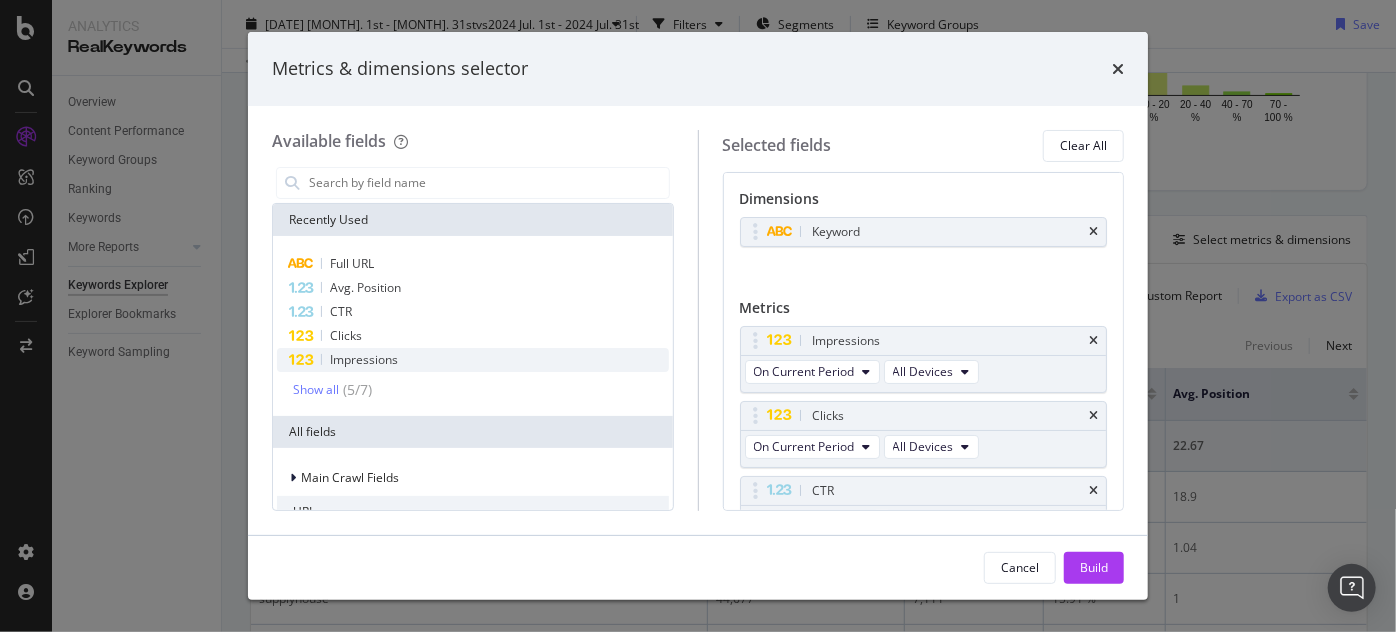 click on "Impressions" at bounding box center (473, 360) 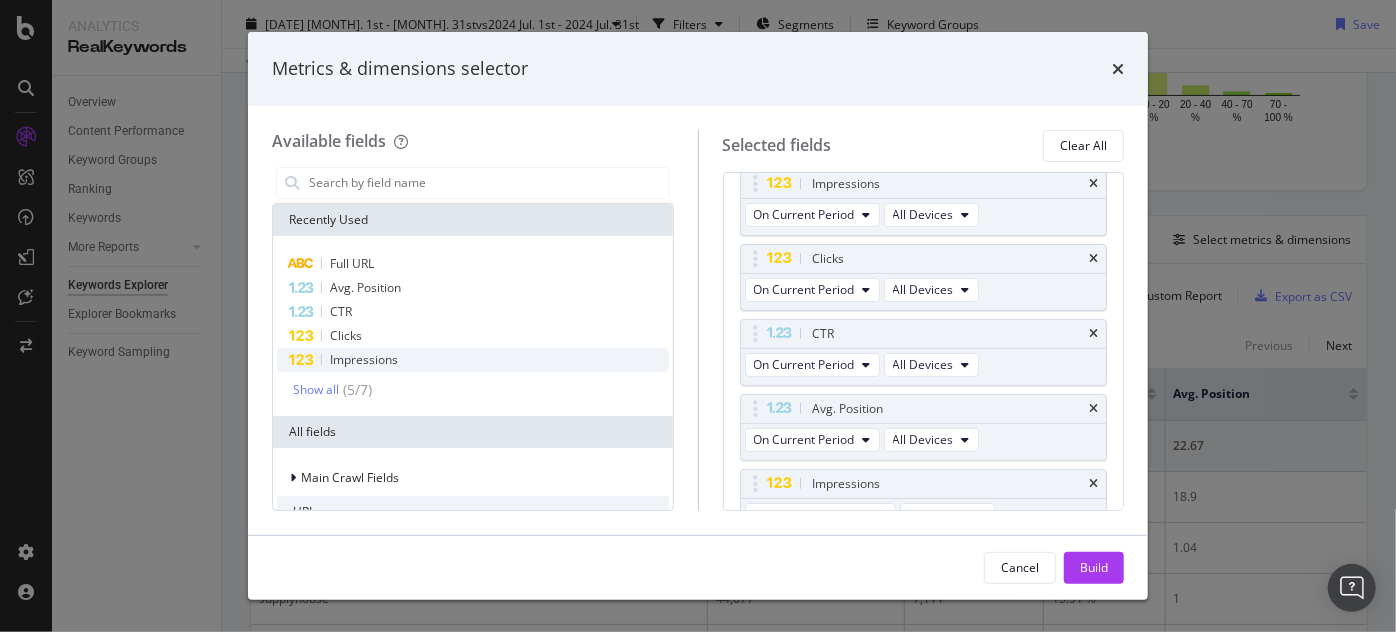 click on "Impressions" at bounding box center (473, 360) 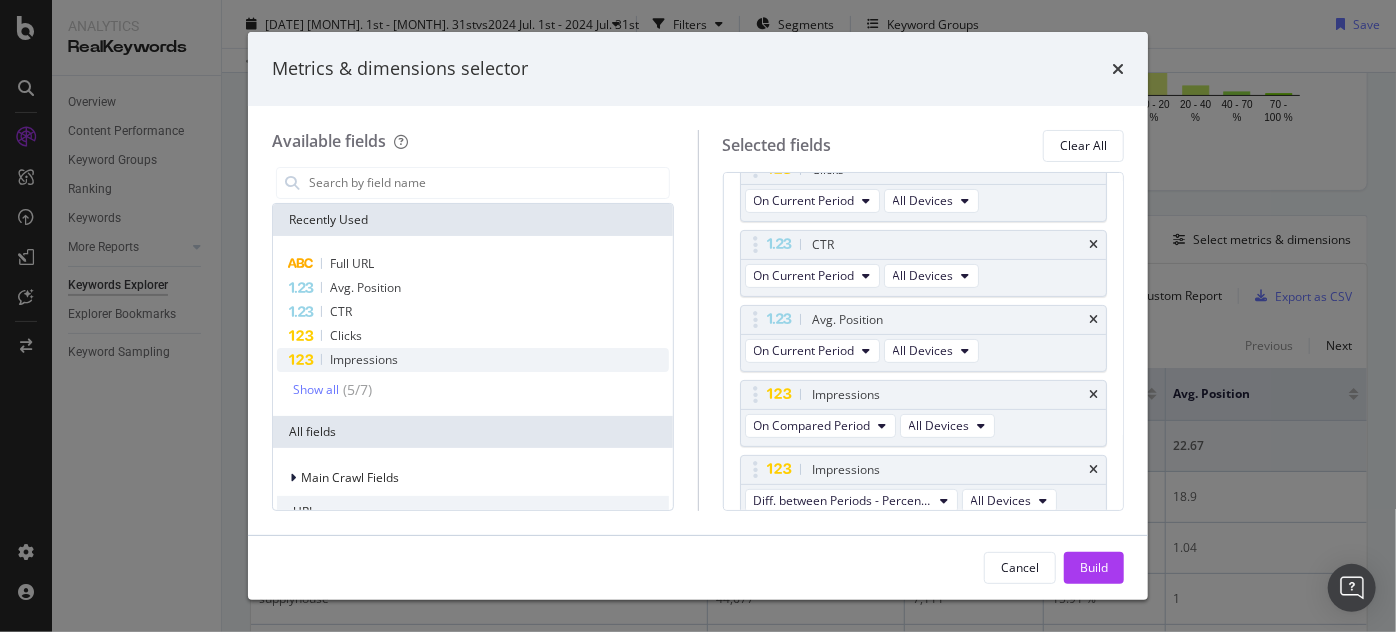 scroll, scrollTop: 253, scrollLeft: 0, axis: vertical 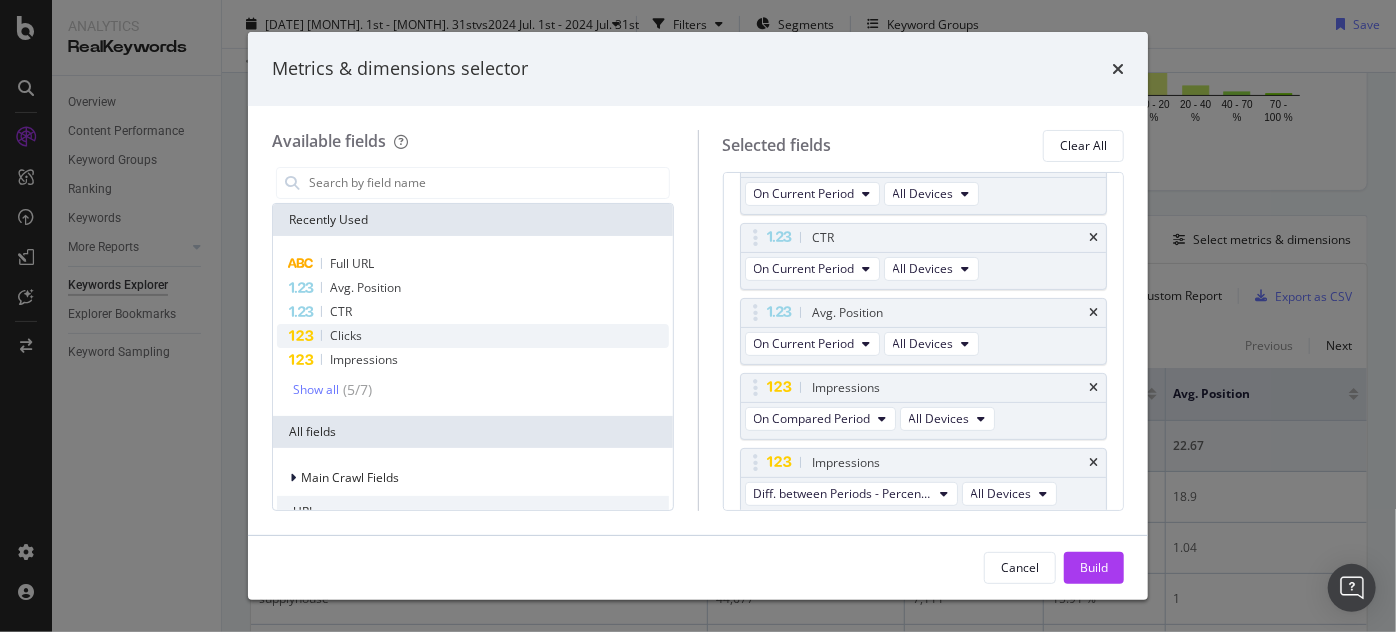click on "Clicks" at bounding box center (473, 336) 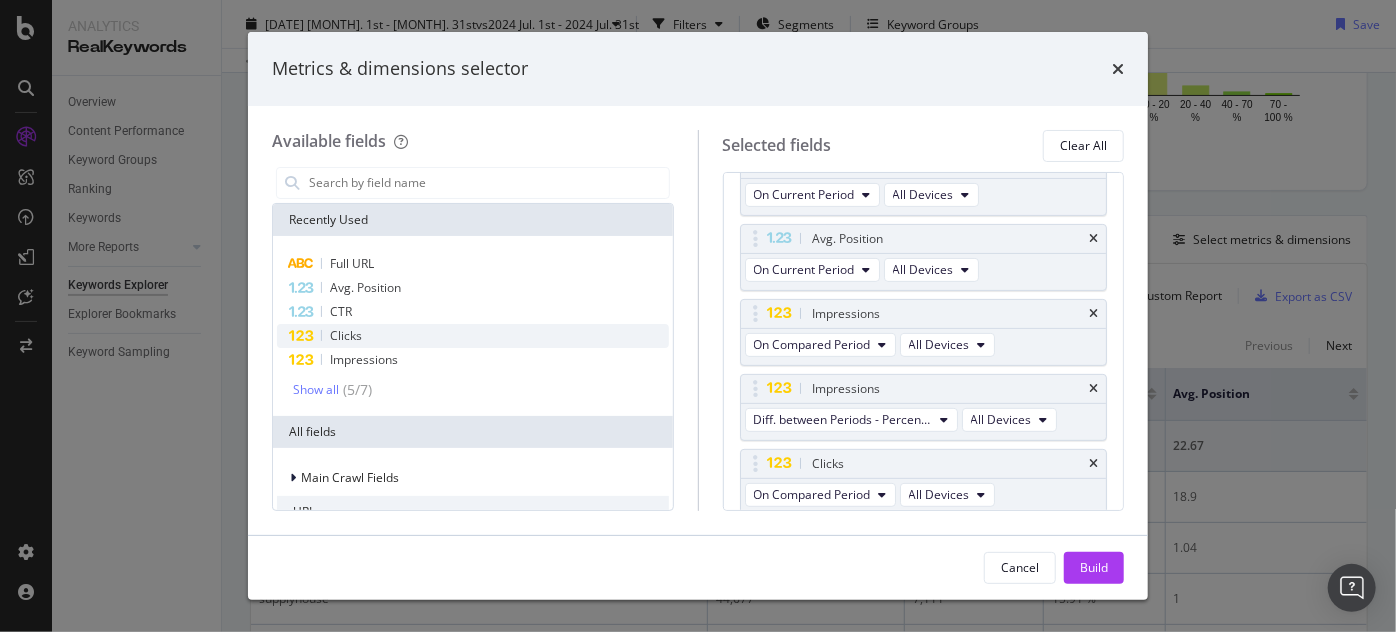 click on "Clicks" at bounding box center [473, 336] 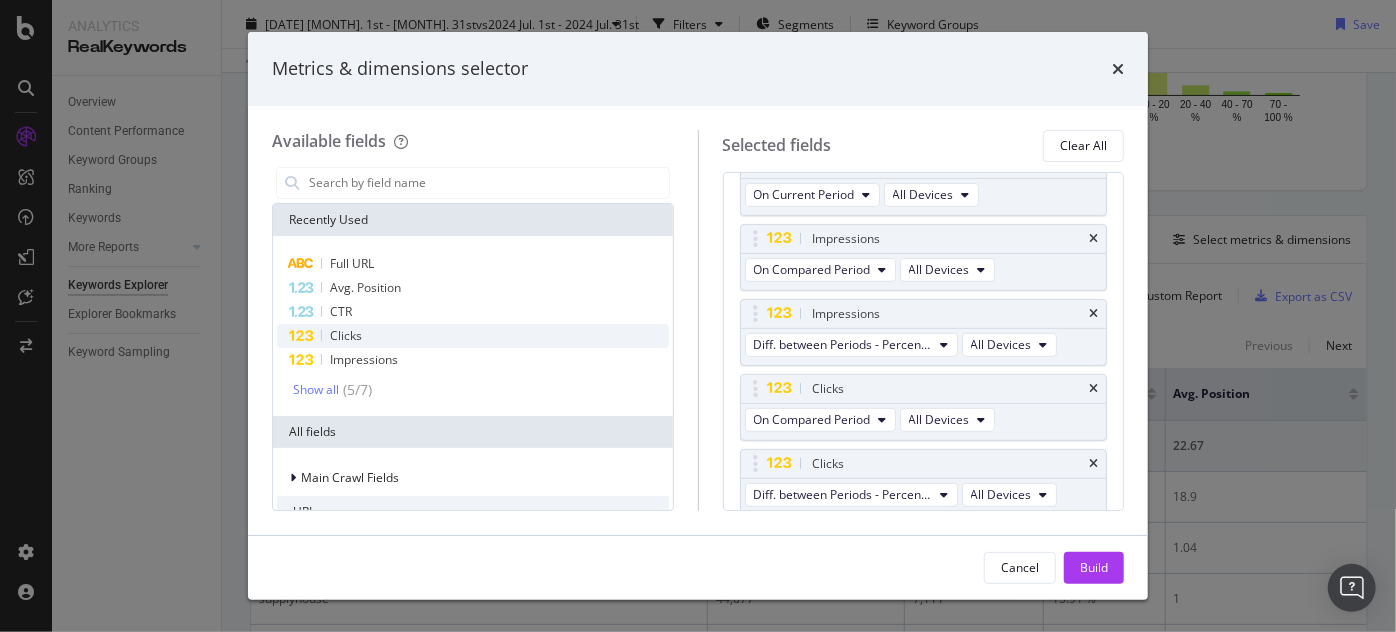 click on "Clicks" at bounding box center (473, 336) 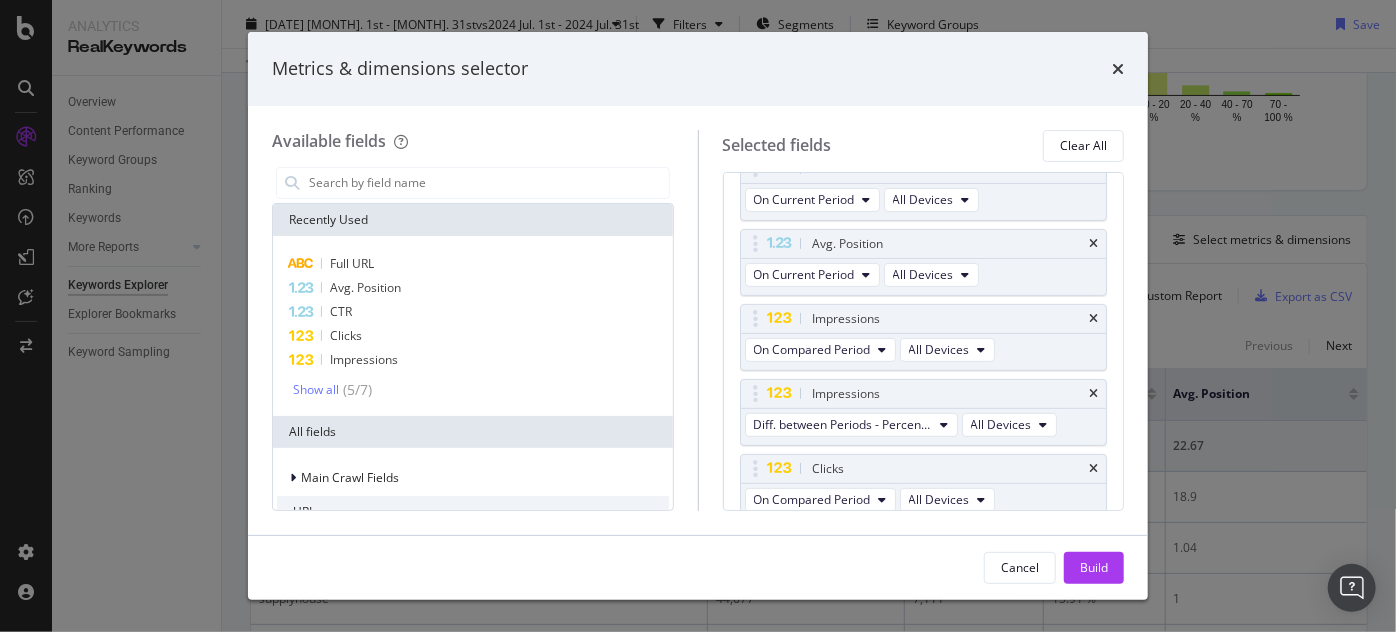 scroll, scrollTop: 249, scrollLeft: 0, axis: vertical 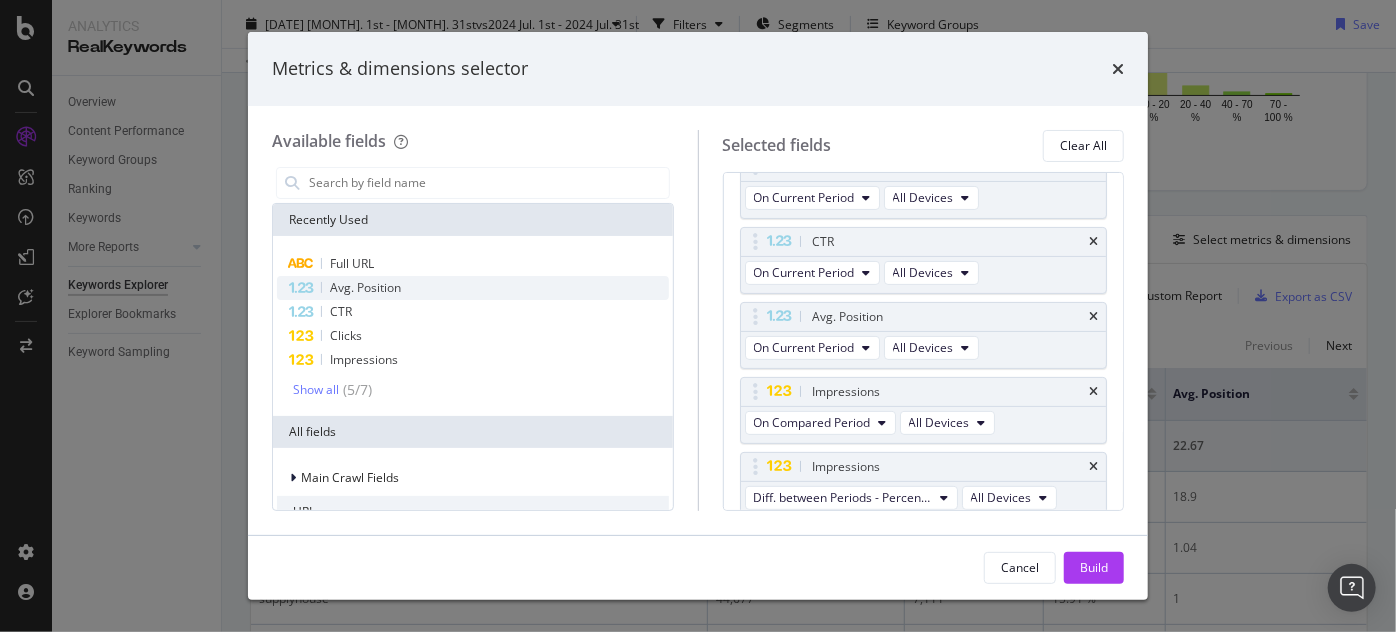 click on "Avg. Position" at bounding box center (473, 288) 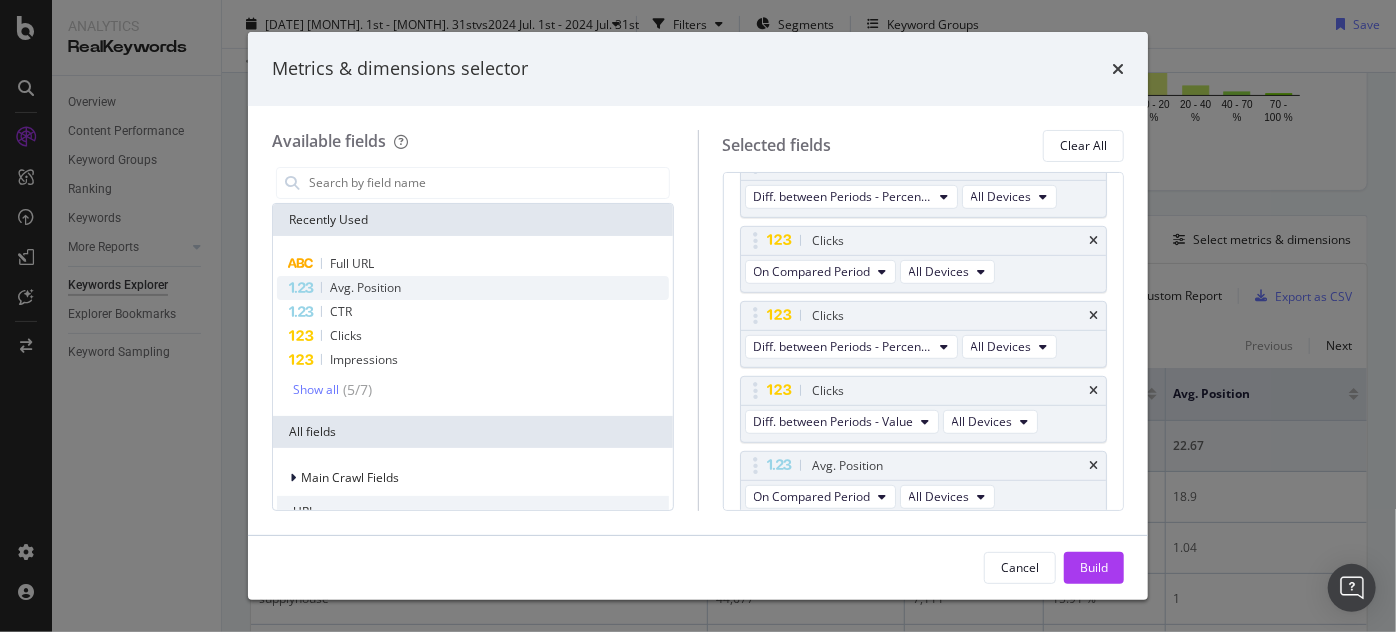 click on "Avg. Position" at bounding box center [473, 288] 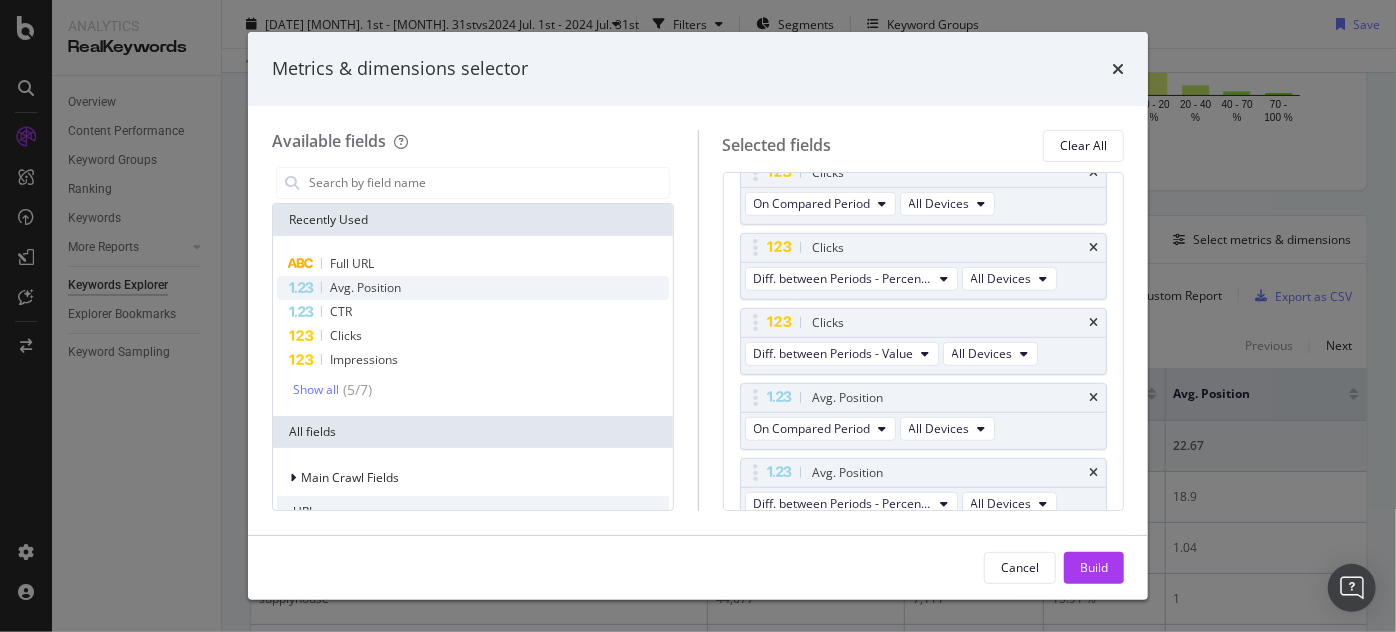 scroll, scrollTop: 625, scrollLeft: 0, axis: vertical 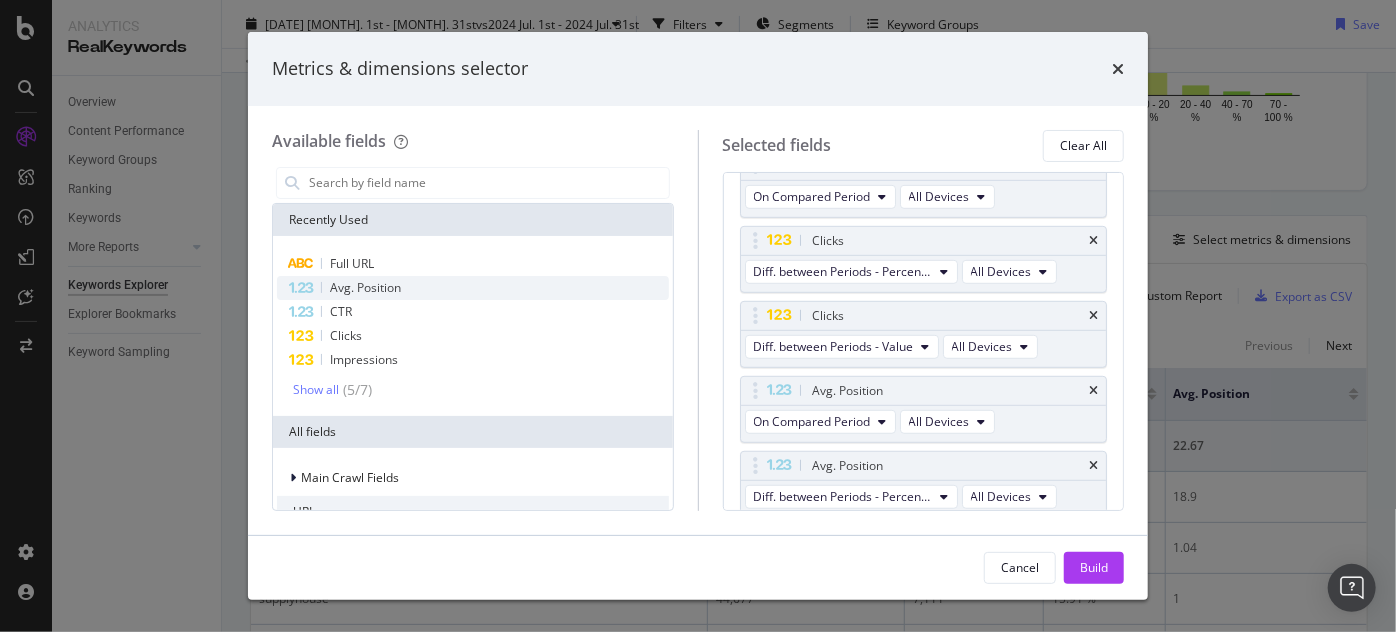 click on "Avg. Position" at bounding box center [473, 288] 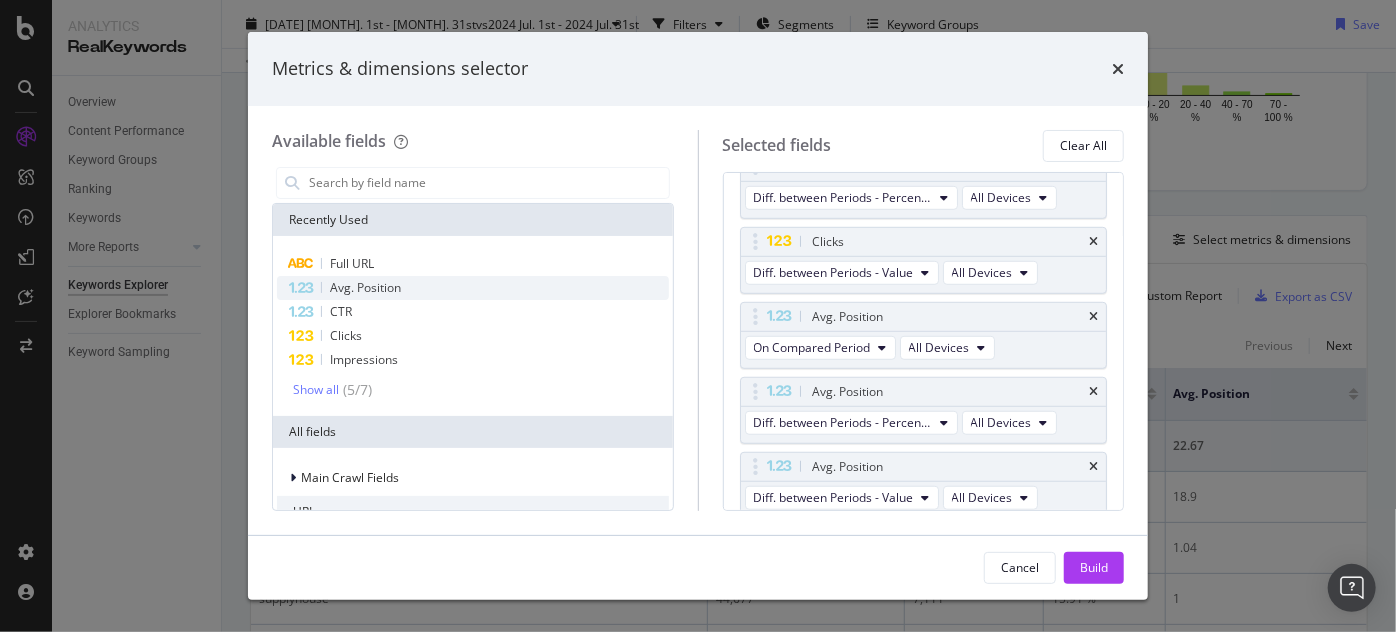click on "Avg. Position" at bounding box center [473, 288] 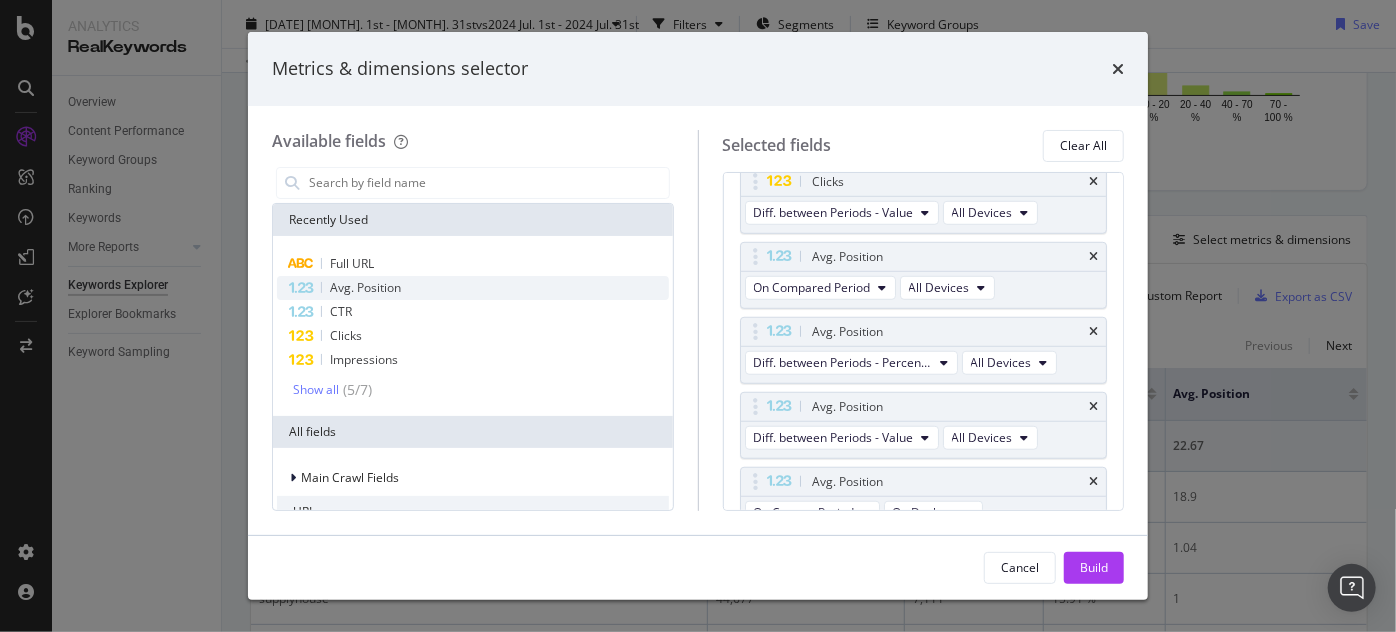 scroll, scrollTop: 773, scrollLeft: 0, axis: vertical 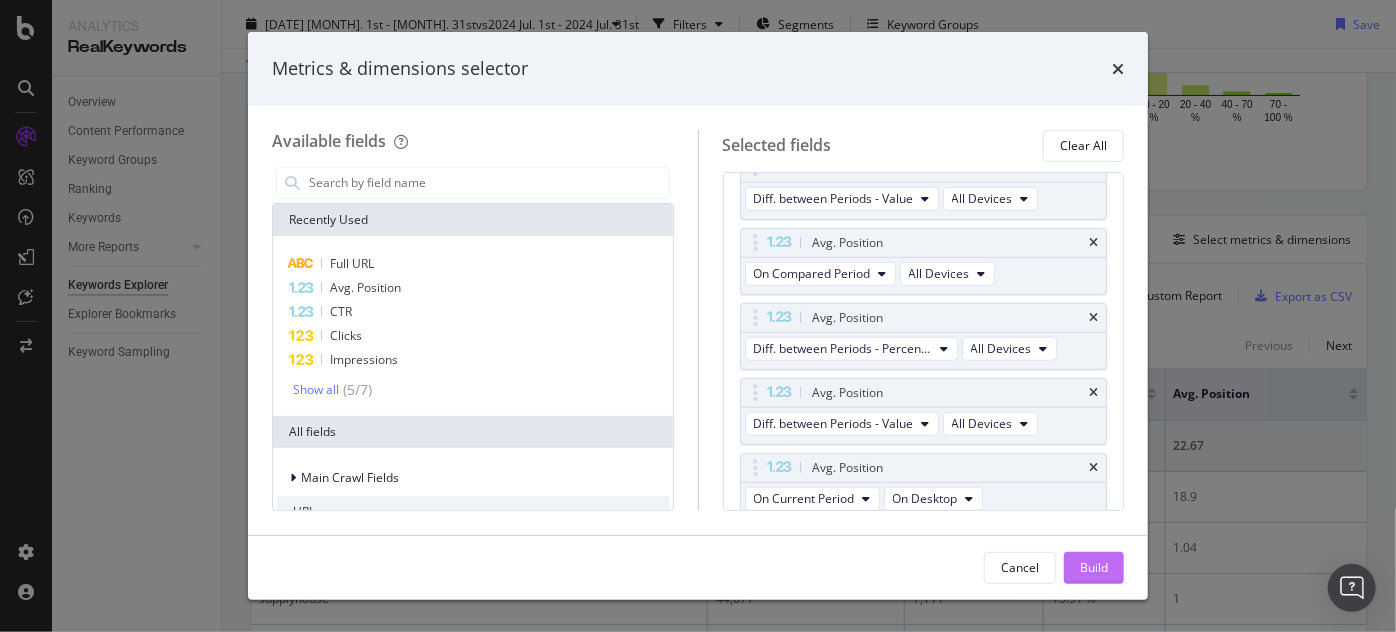 click on "Build" at bounding box center (1094, 568) 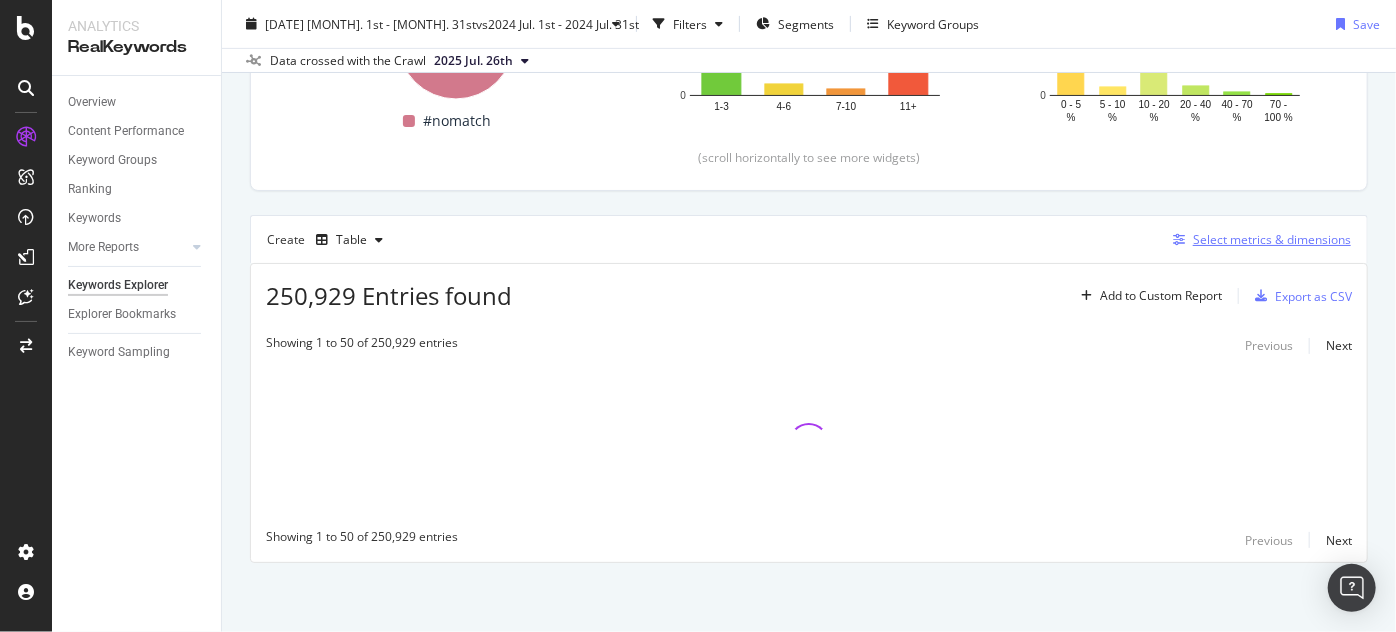 click at bounding box center [1179, 240] 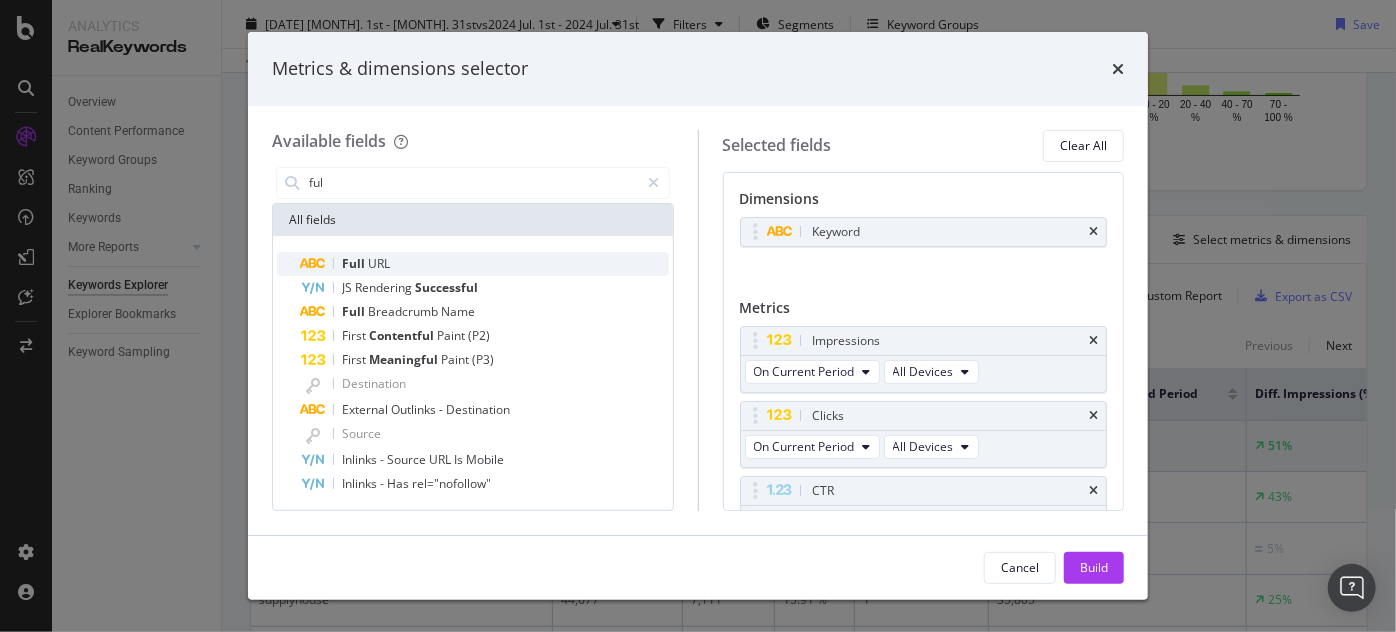 click on "Full   URL" at bounding box center [485, 264] 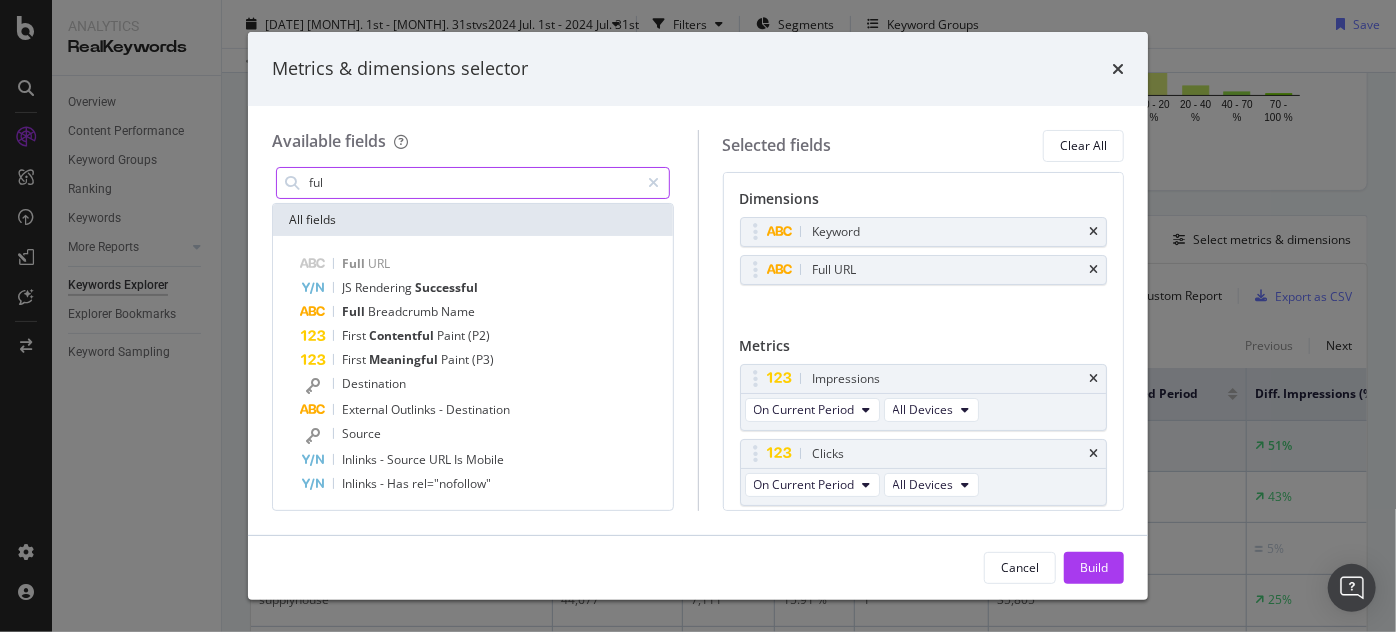 click on "ful" at bounding box center [473, 183] 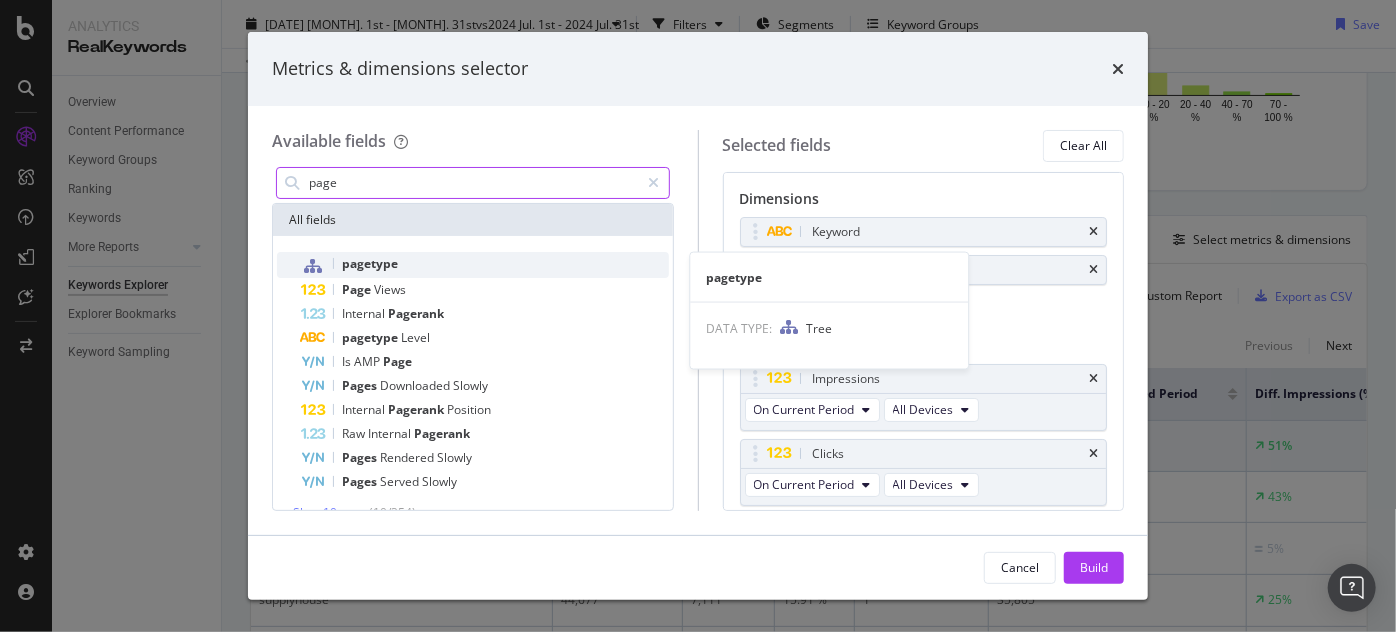 type on "page" 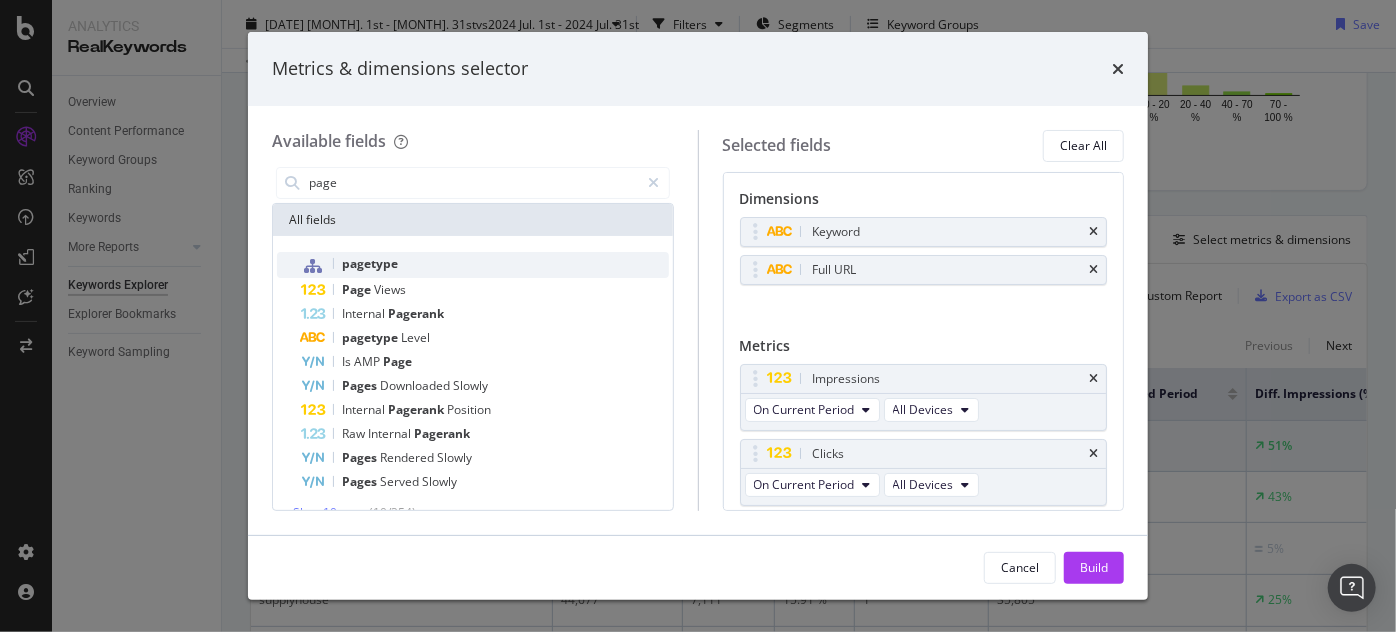 click on "pagetype" at bounding box center (370, 263) 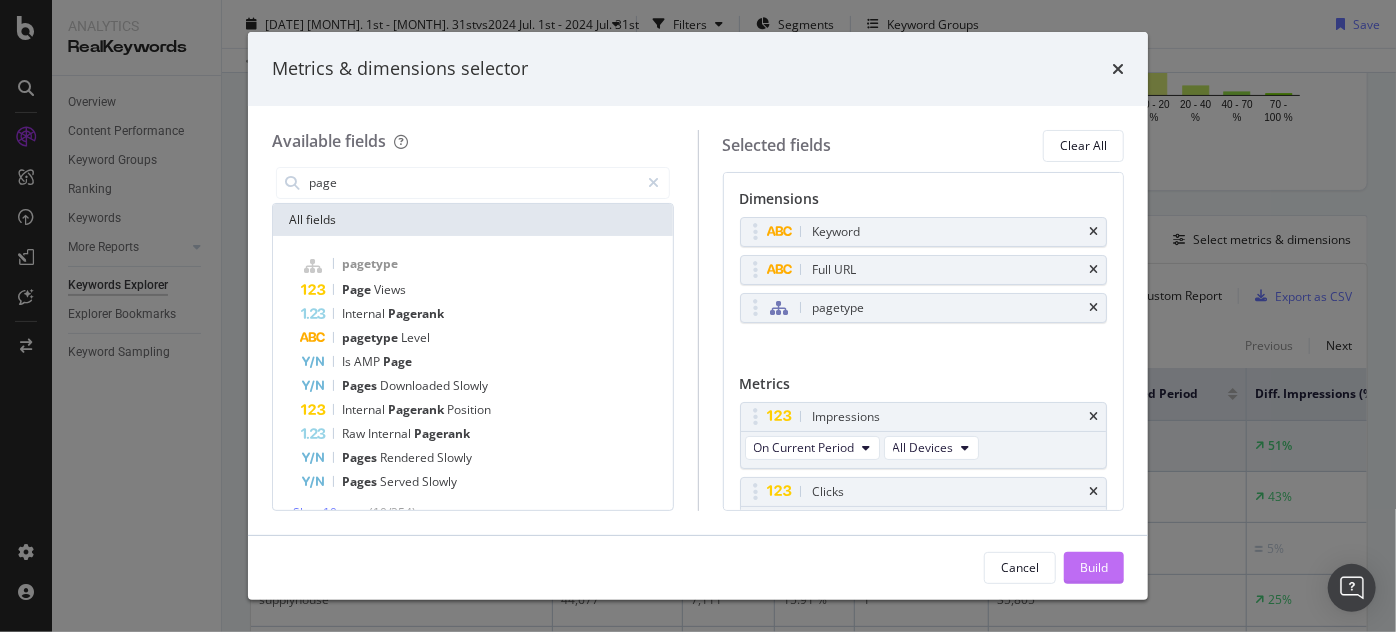 click on "Build" at bounding box center (1094, 568) 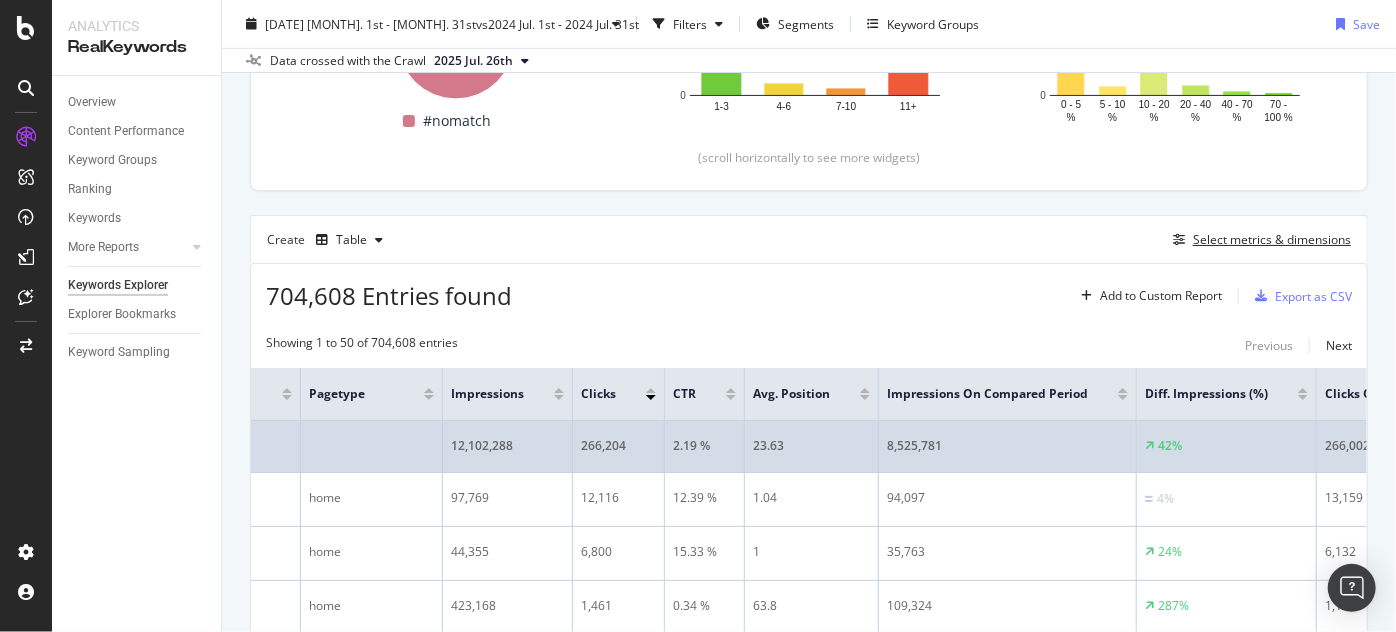scroll, scrollTop: 0, scrollLeft: 0, axis: both 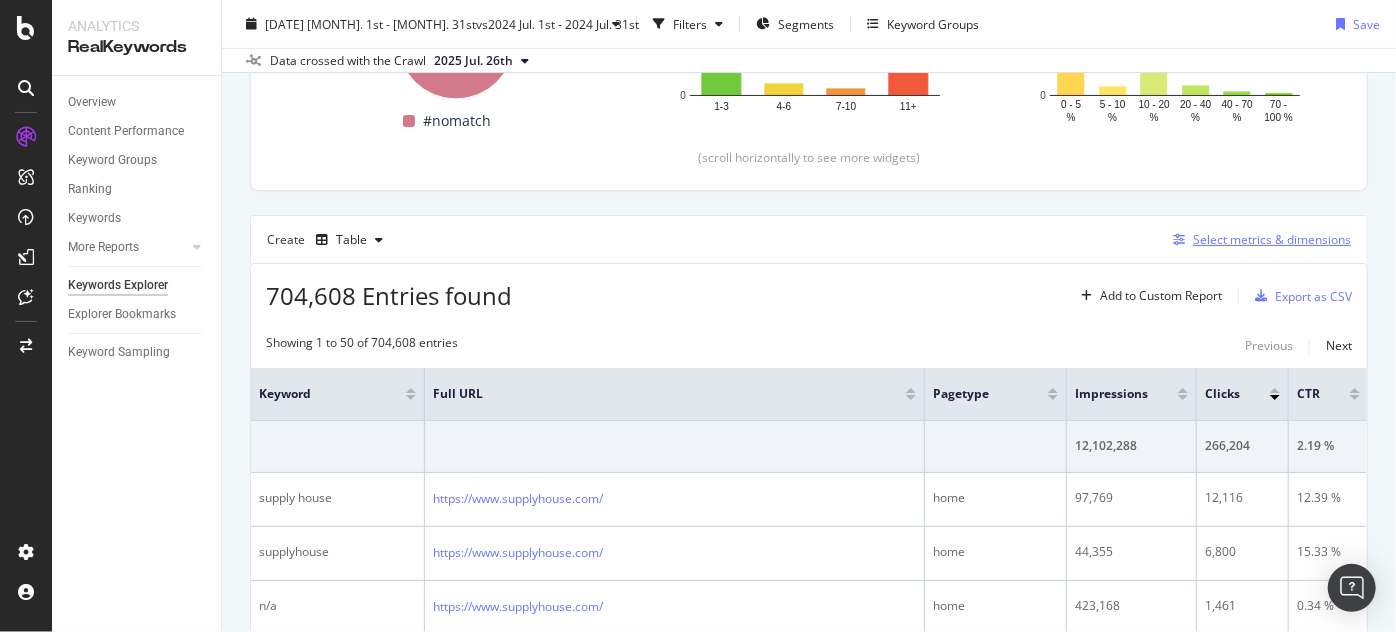 click at bounding box center (1179, 240) 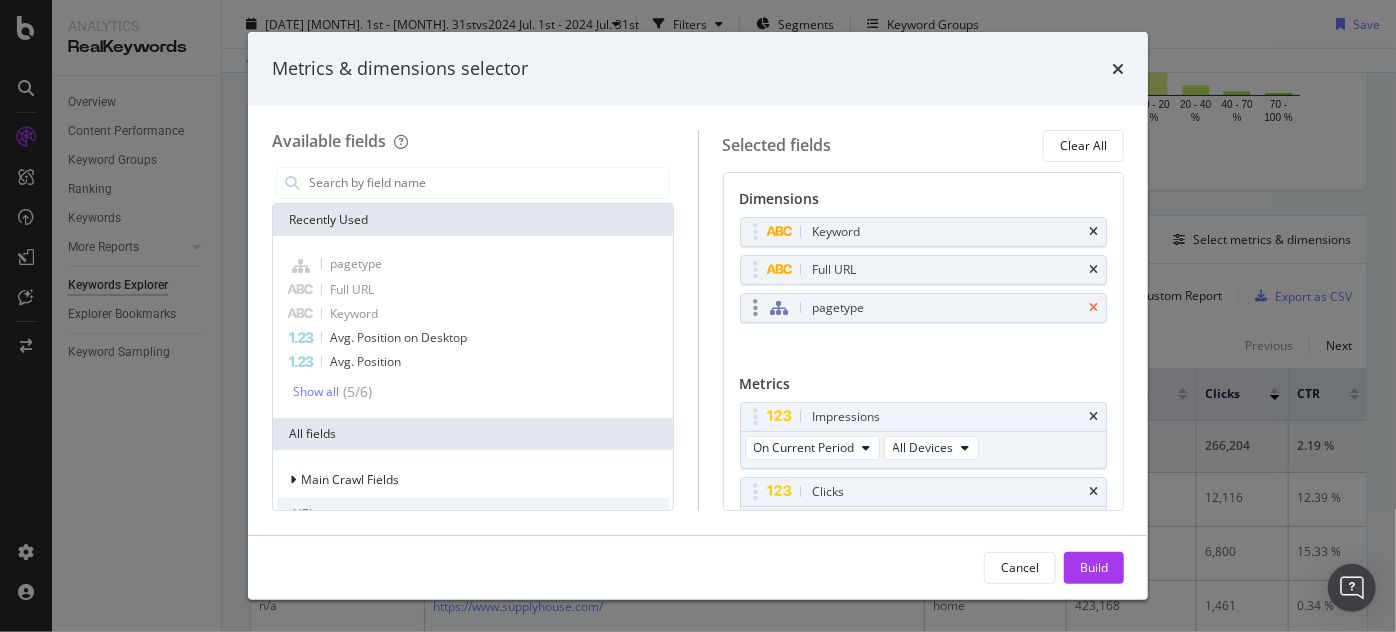 click at bounding box center (1093, 308) 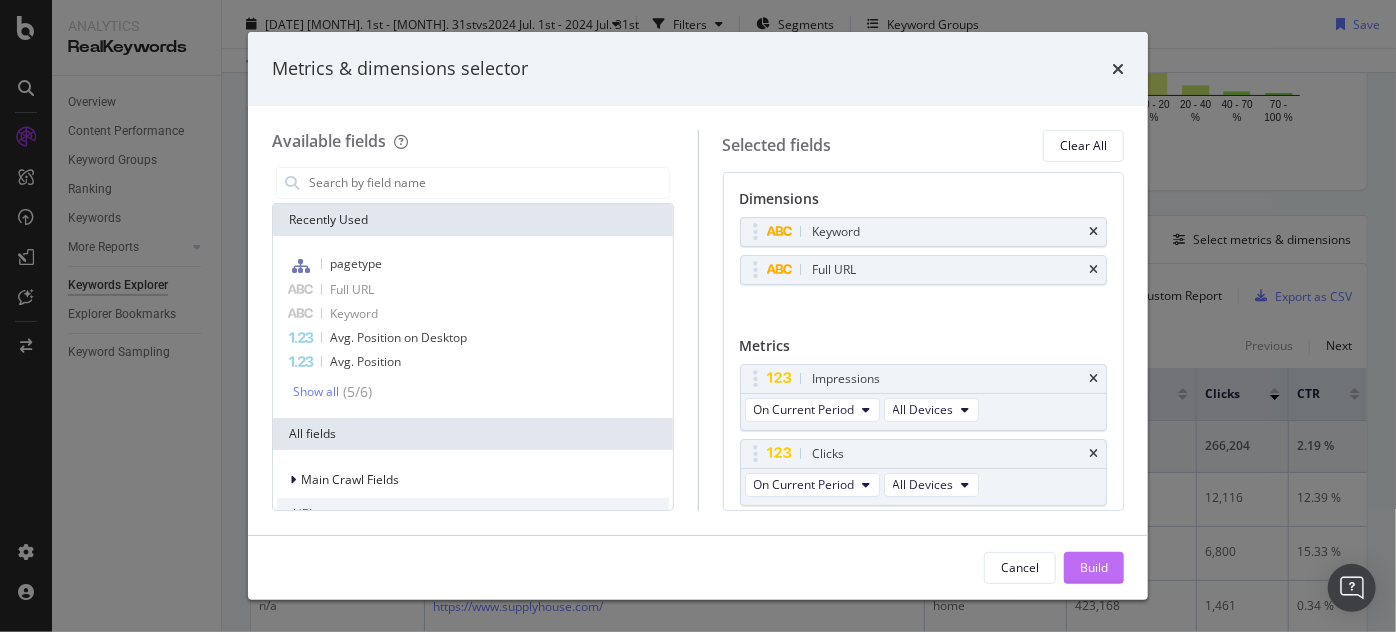 click on "Build" at bounding box center (1094, 567) 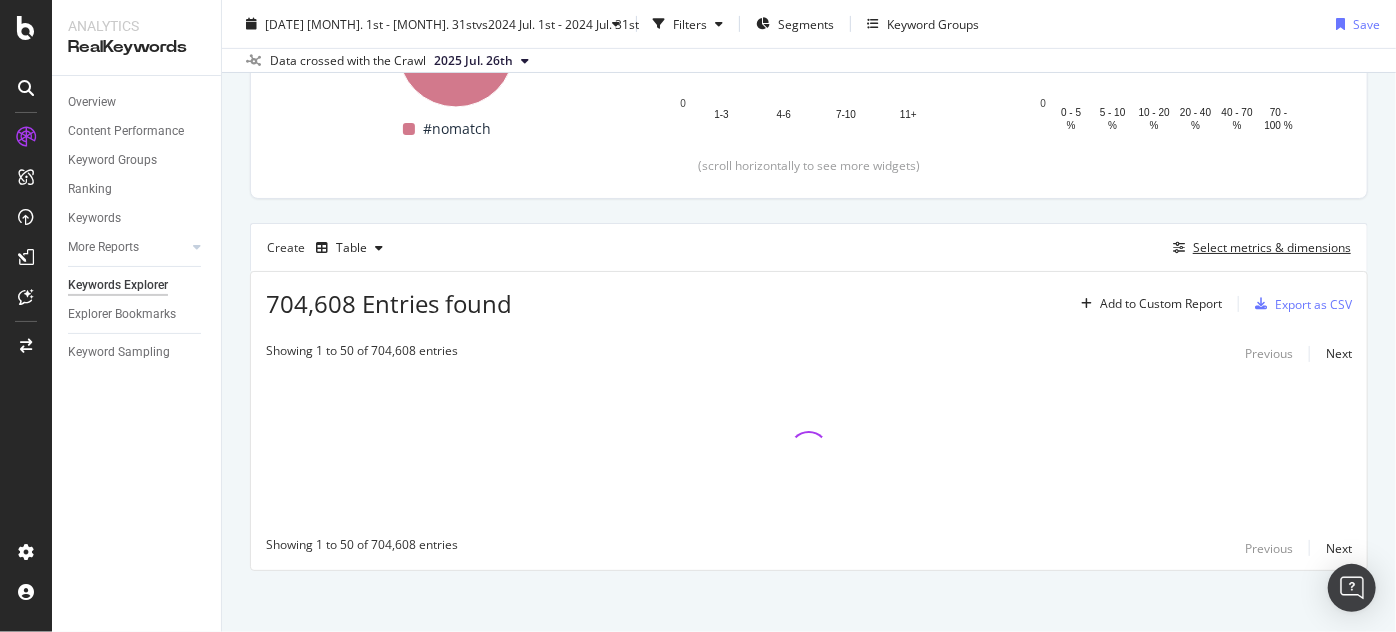 scroll, scrollTop: 407, scrollLeft: 0, axis: vertical 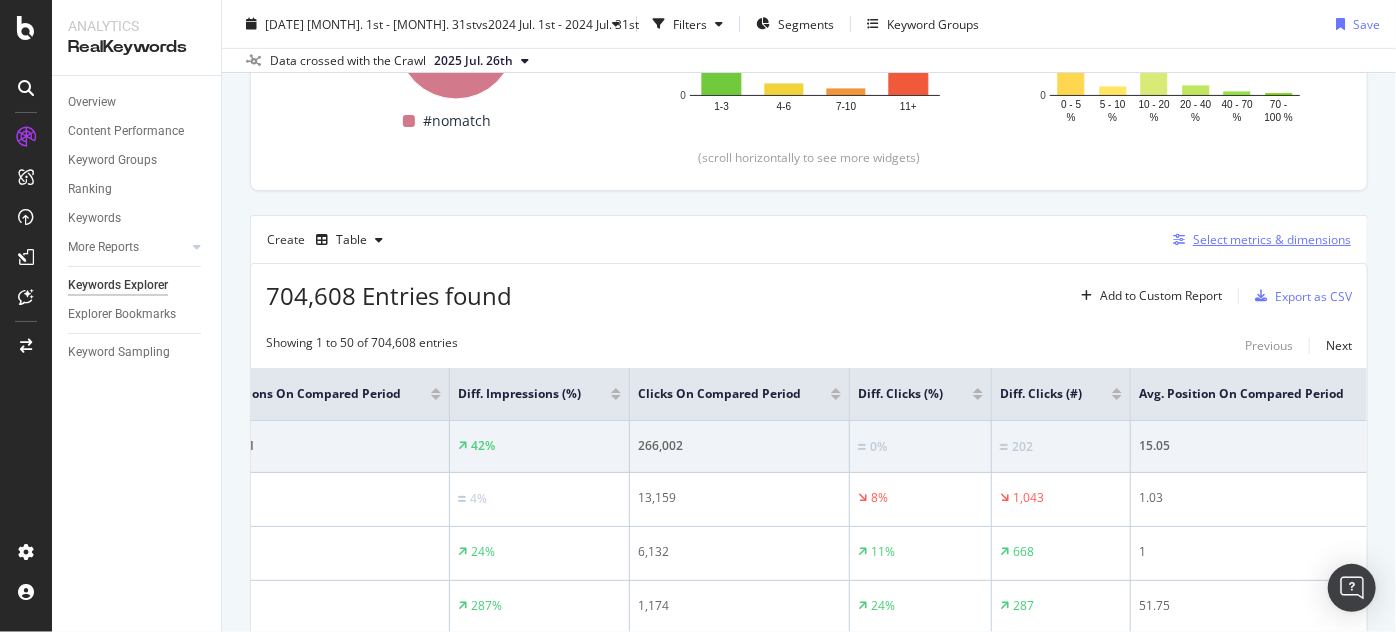 click at bounding box center (1179, 240) 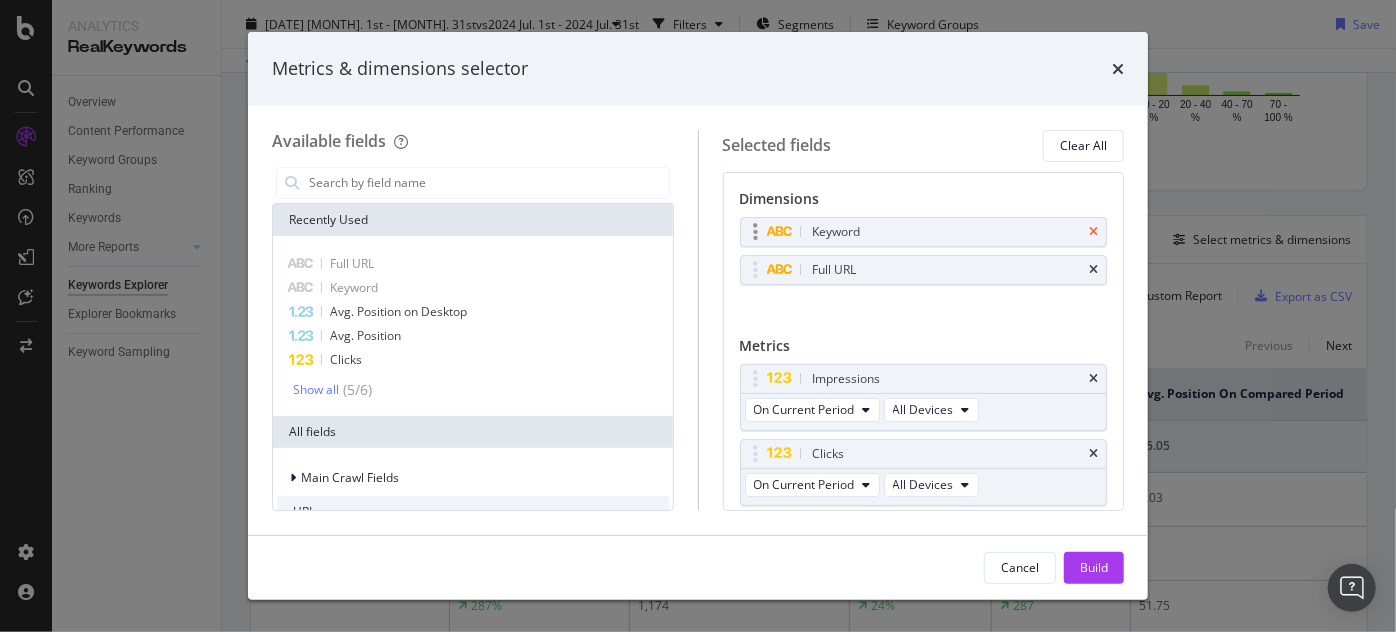 click at bounding box center (1093, 232) 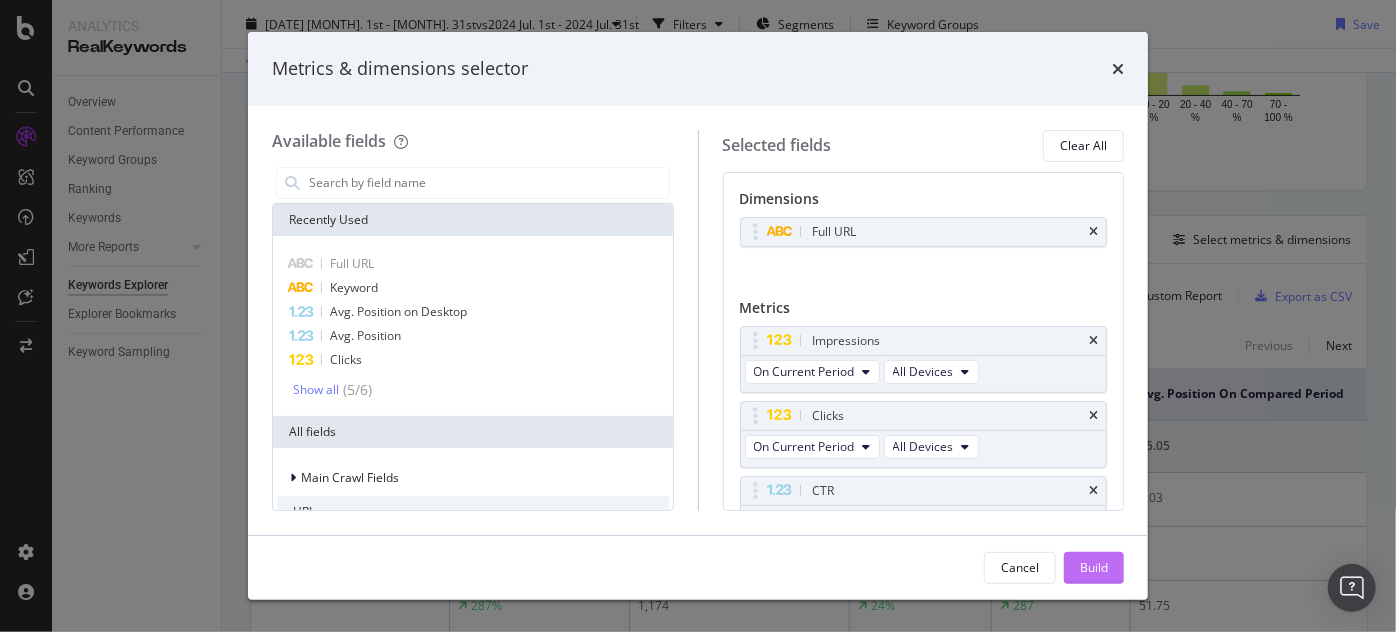 click on "Build" at bounding box center [1094, 568] 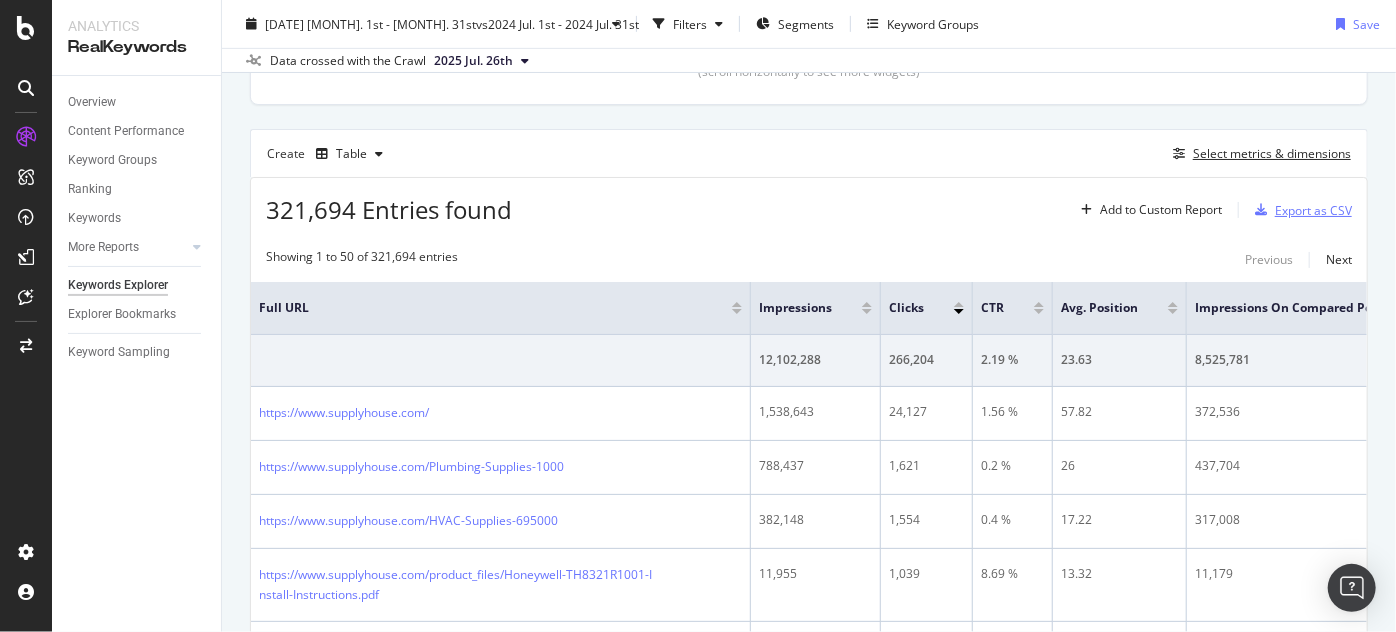 scroll, scrollTop: 496, scrollLeft: 0, axis: vertical 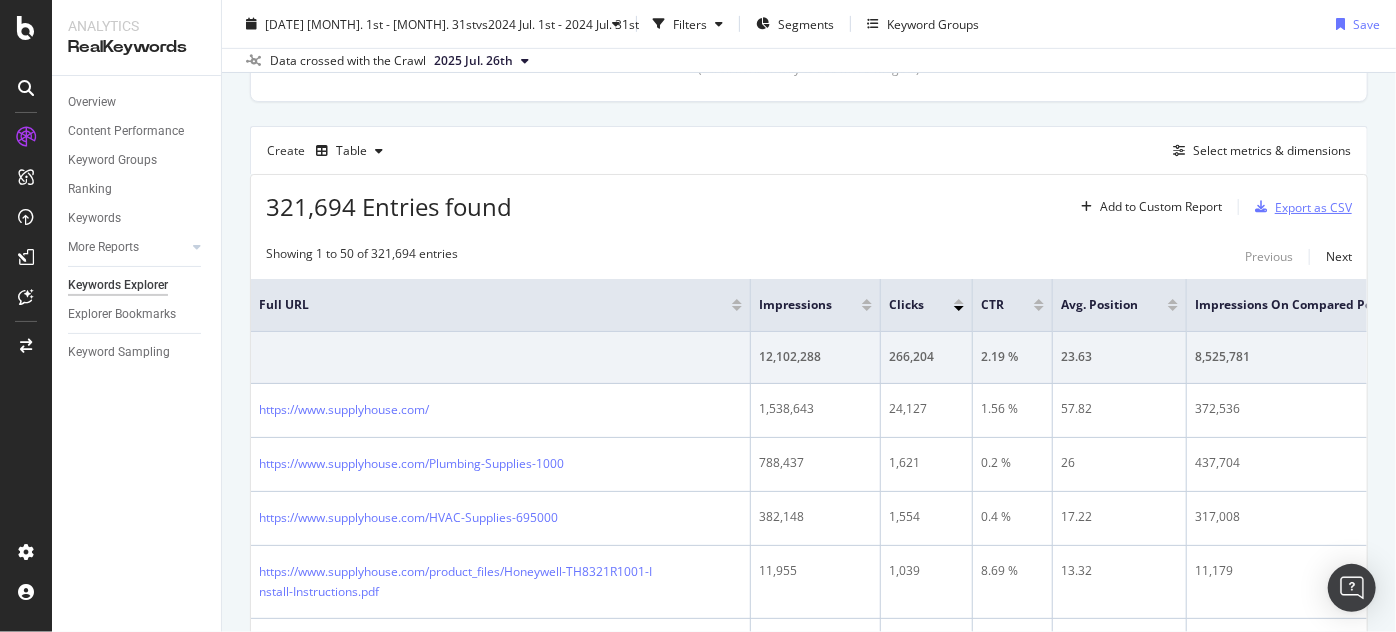 click on "Export as CSV" at bounding box center [1299, 207] 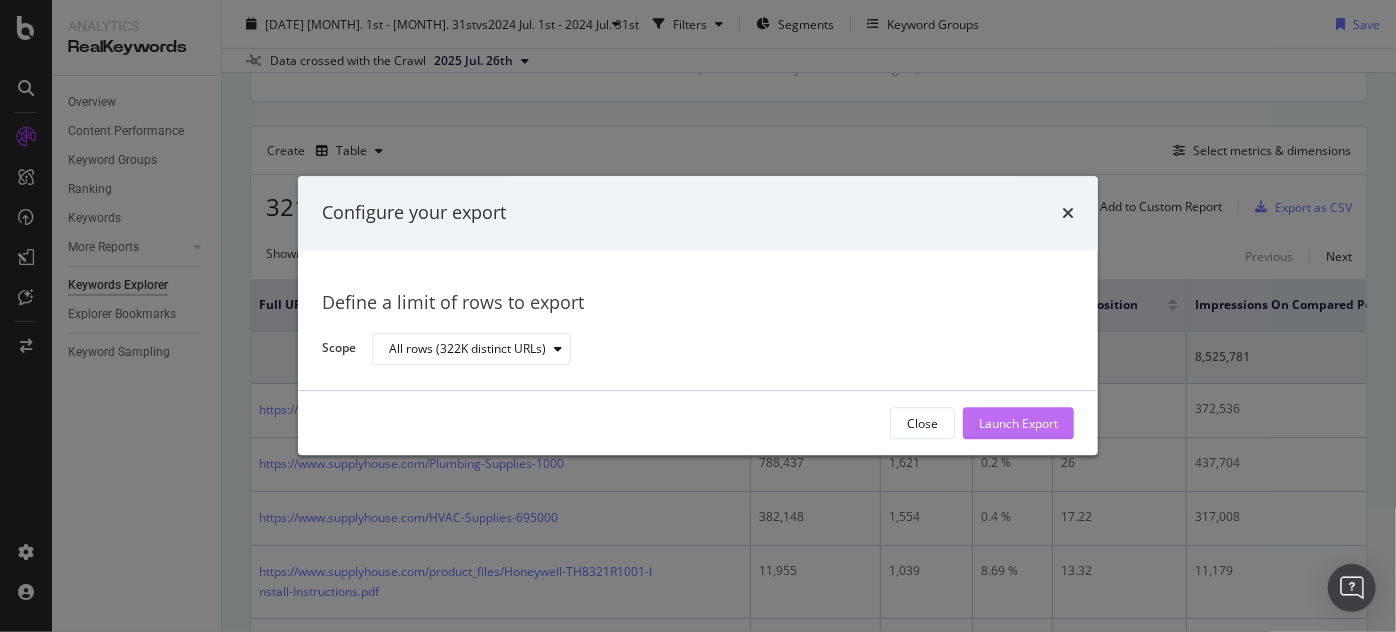 click on "Launch Export" at bounding box center [1018, 423] 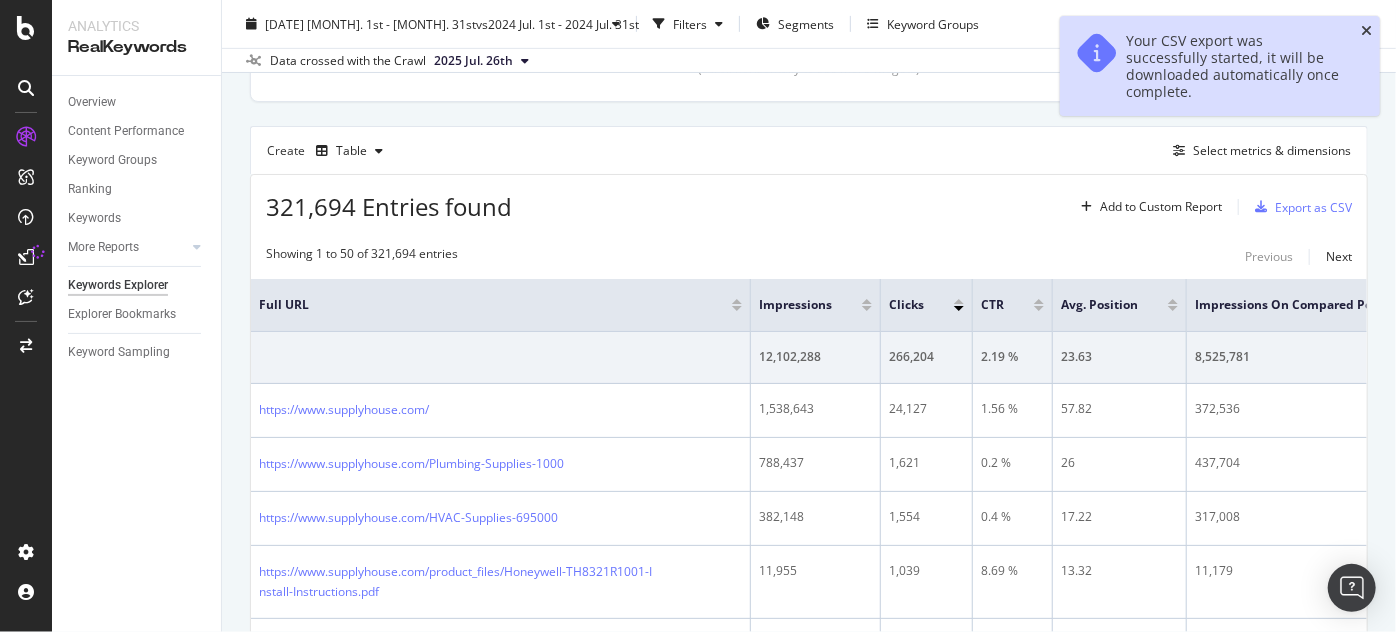 click at bounding box center [1366, 31] 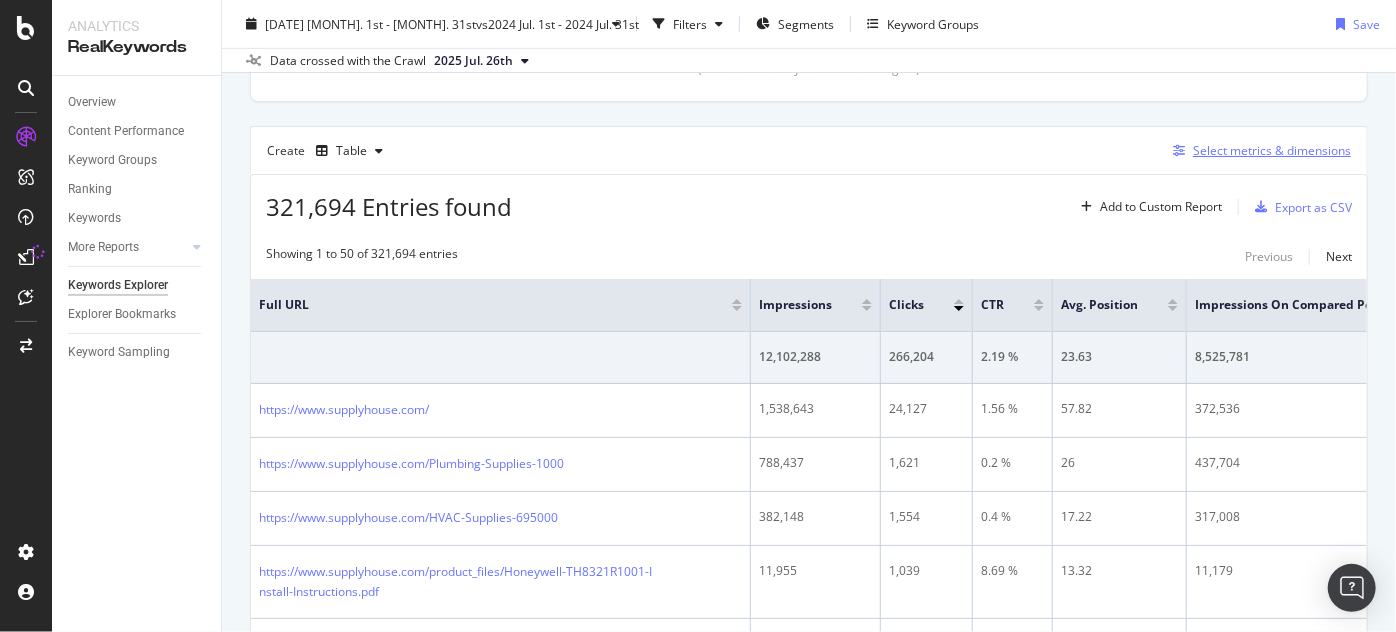 click at bounding box center [1179, 151] 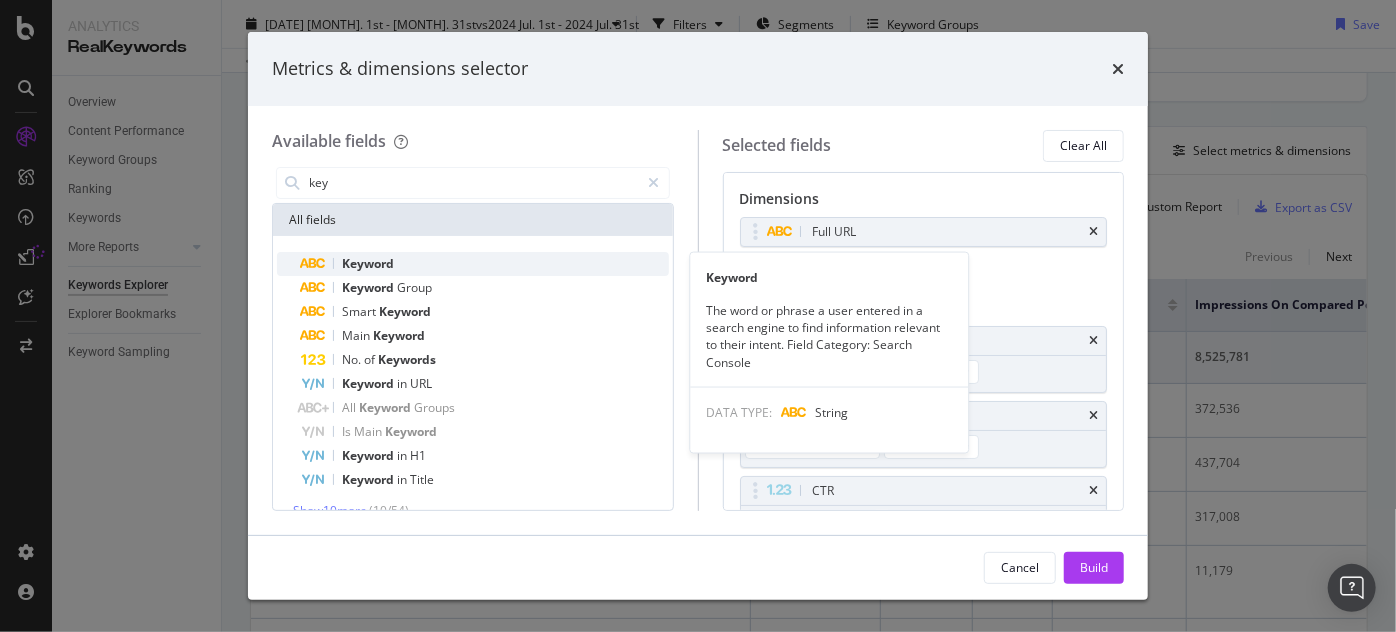 type on "key" 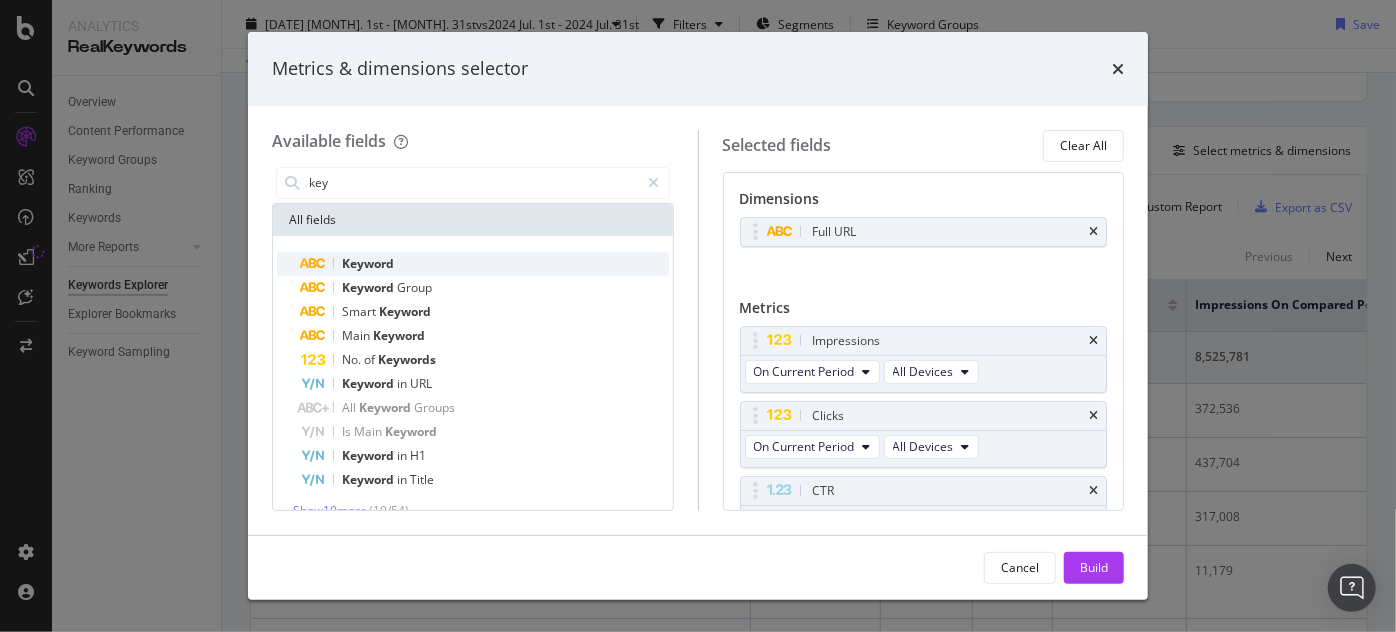 click on "Keyword" at bounding box center (485, 264) 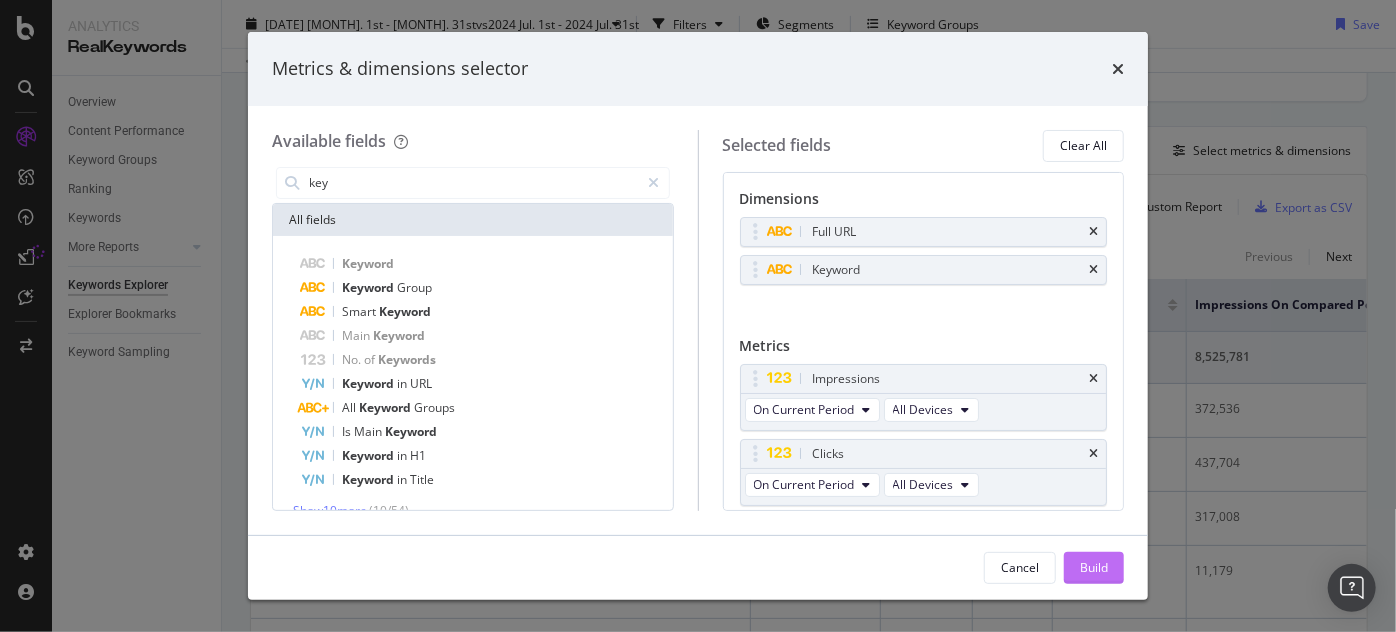 click on "Build" at bounding box center (1094, 568) 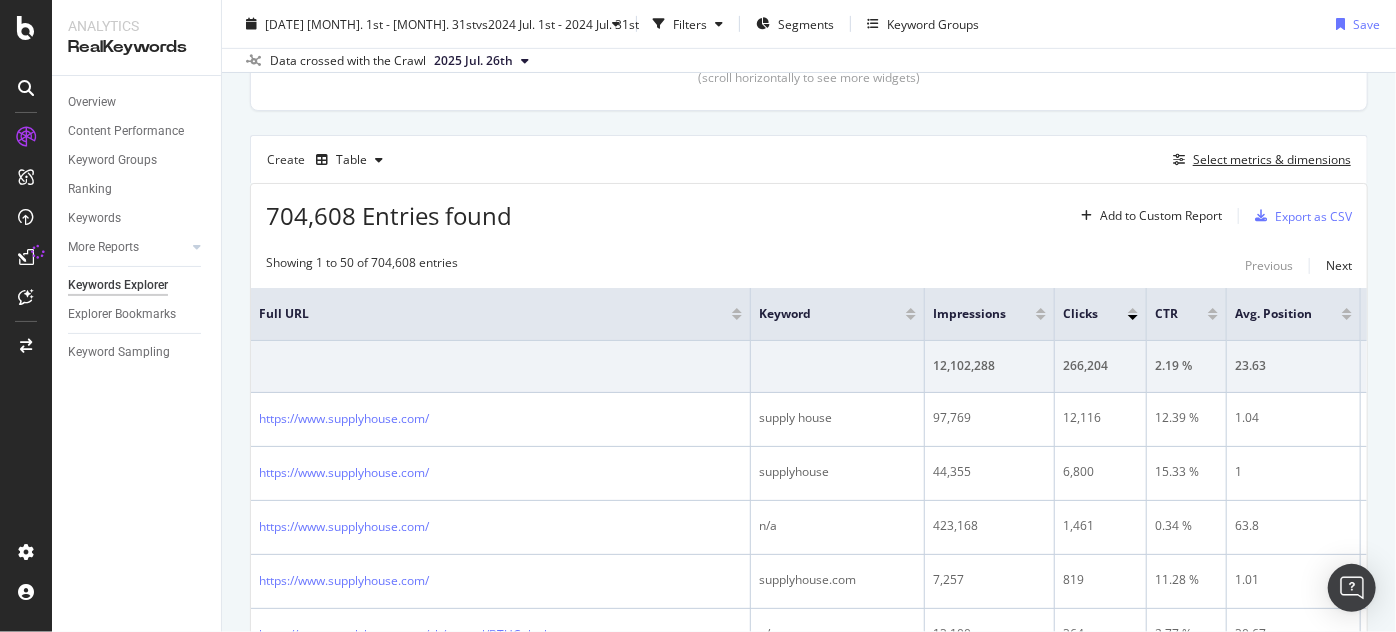 scroll, scrollTop: 491, scrollLeft: 0, axis: vertical 